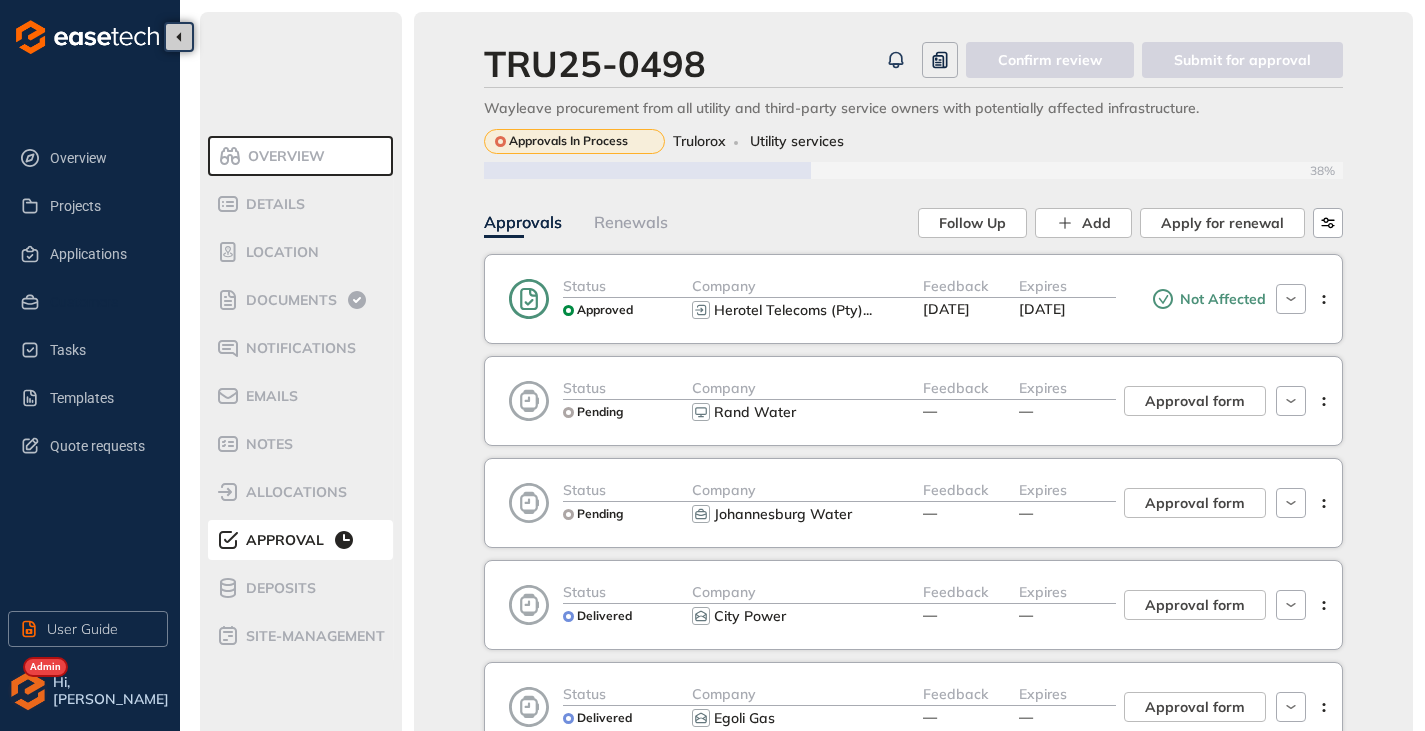 scroll, scrollTop: 0, scrollLeft: 0, axis: both 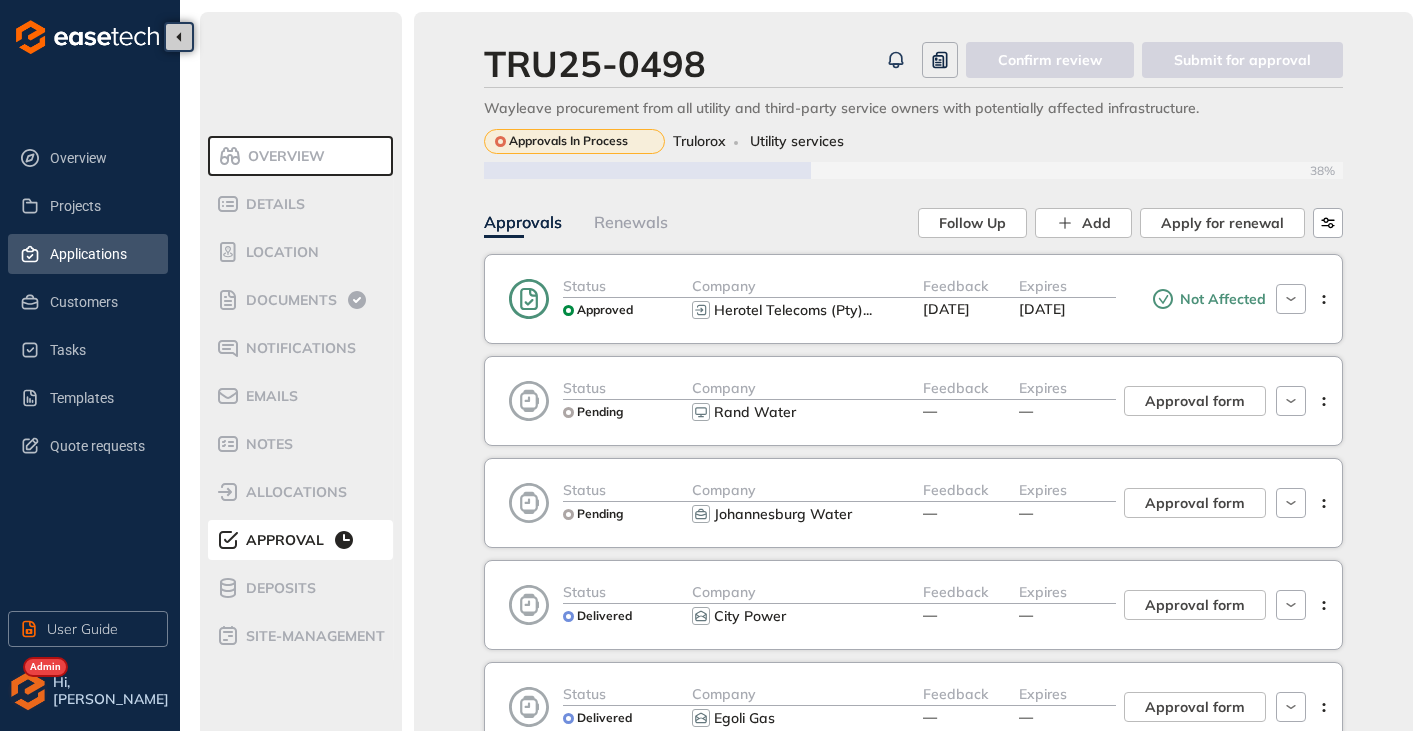click on "Applications" at bounding box center [101, 254] 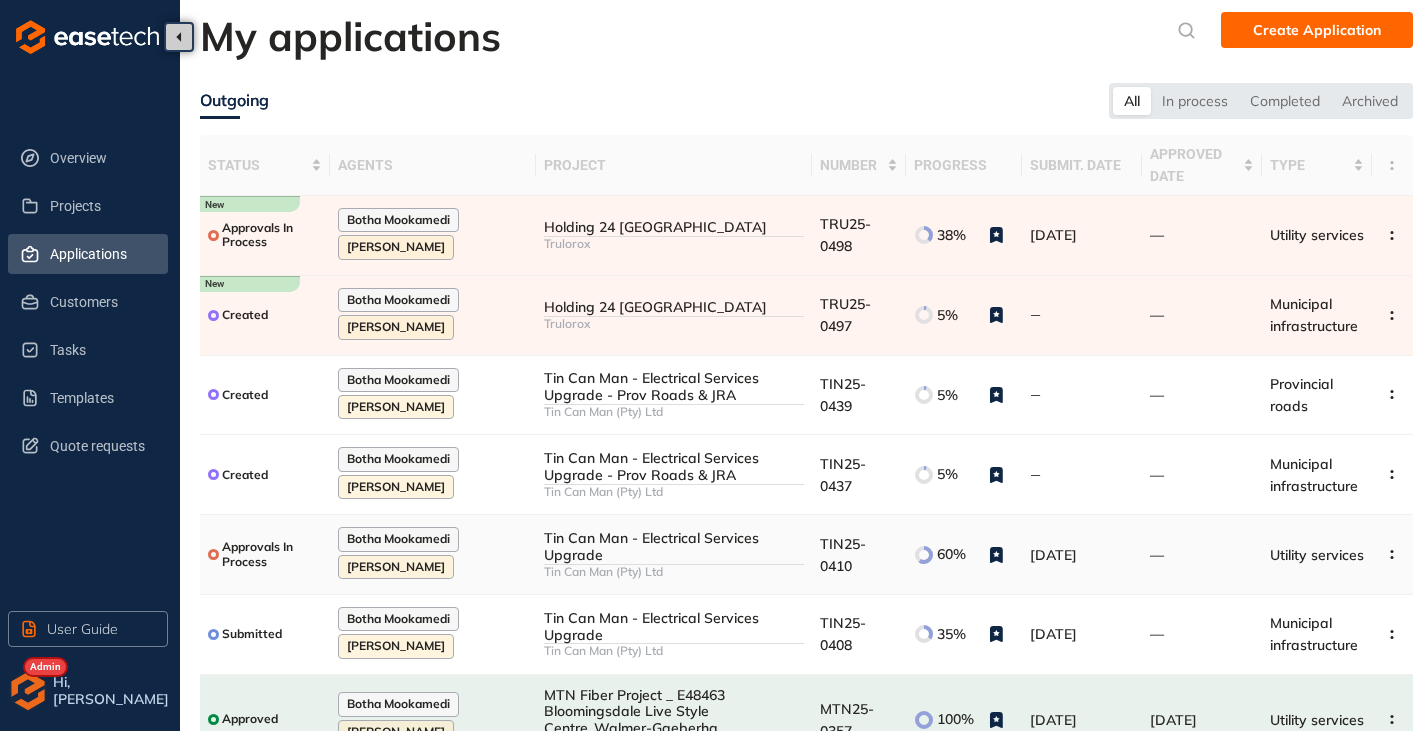 click on "Tin Can Man - Electrical Services Upgrade" at bounding box center (674, 547) 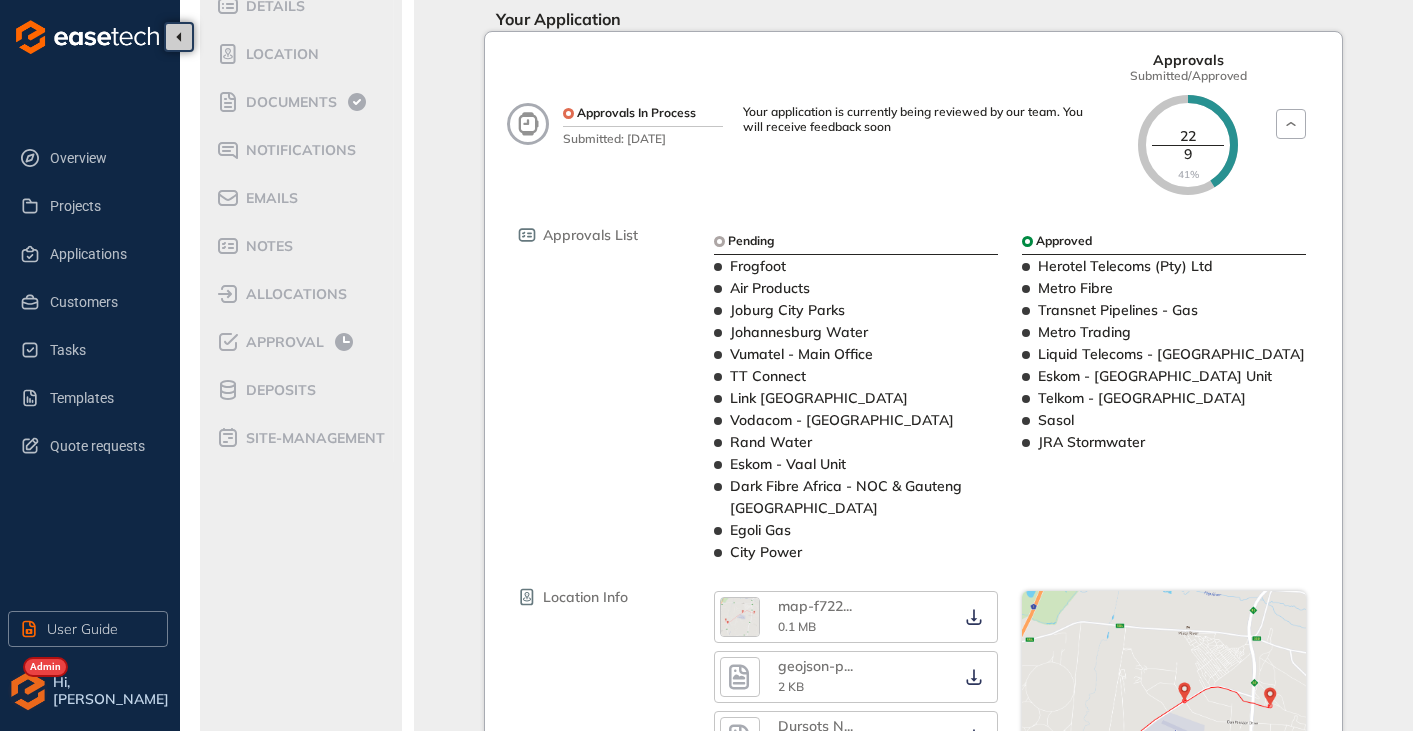 scroll, scrollTop: 200, scrollLeft: 0, axis: vertical 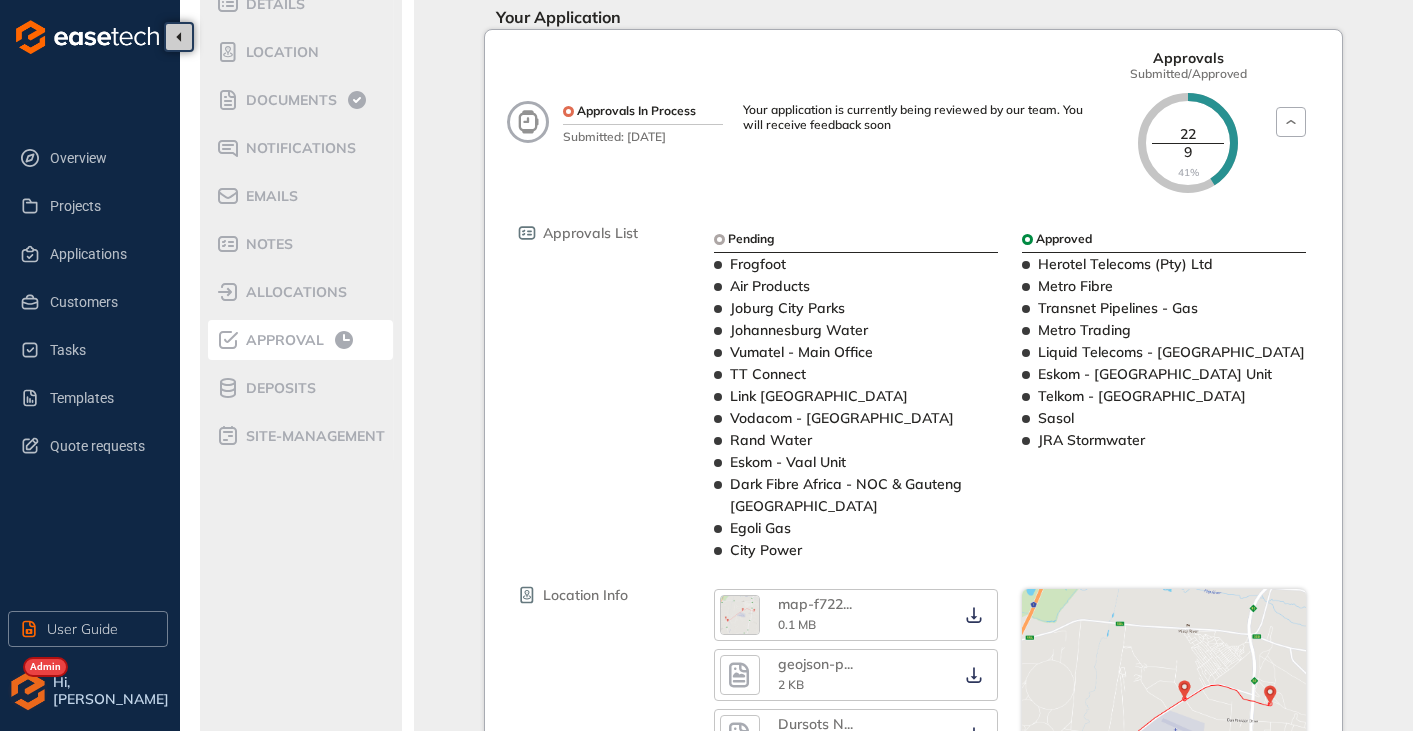 click on "Approval" at bounding box center [282, 340] 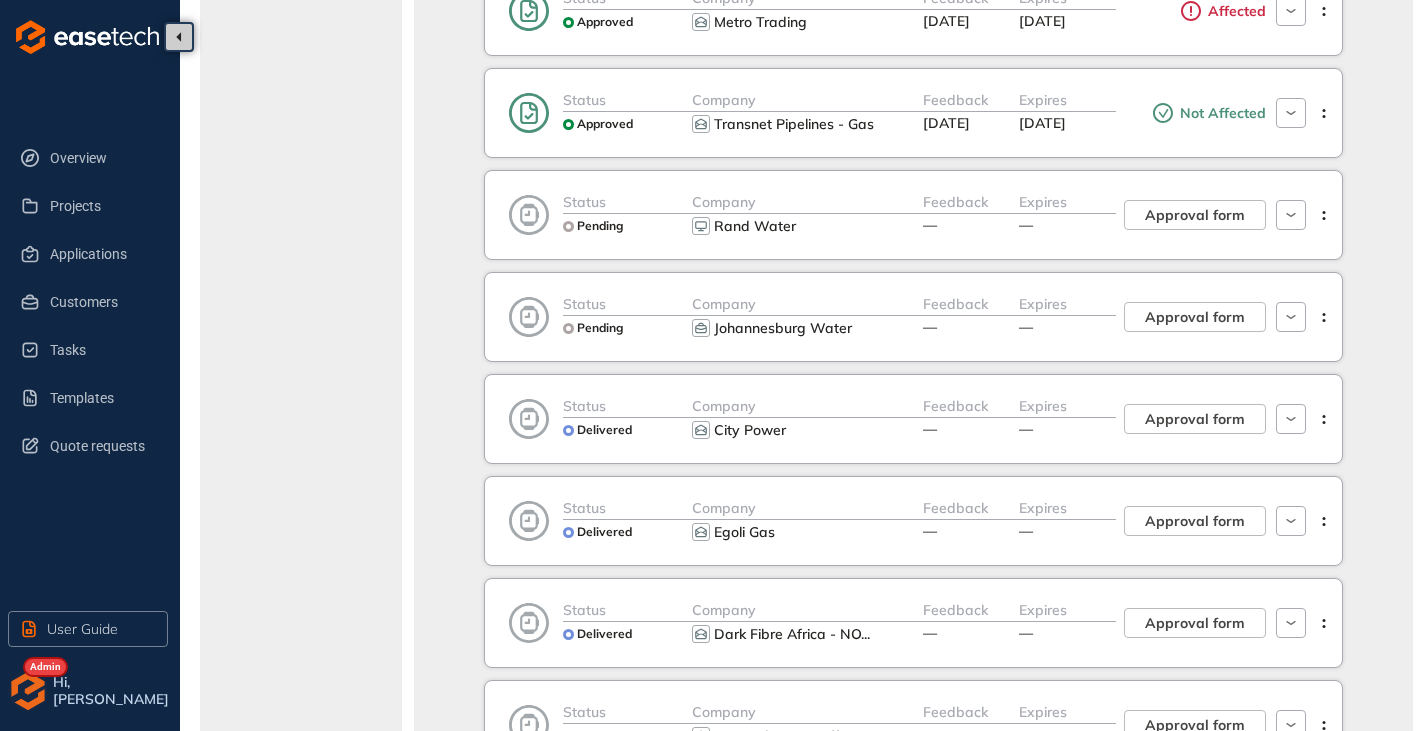 scroll, scrollTop: 1100, scrollLeft: 0, axis: vertical 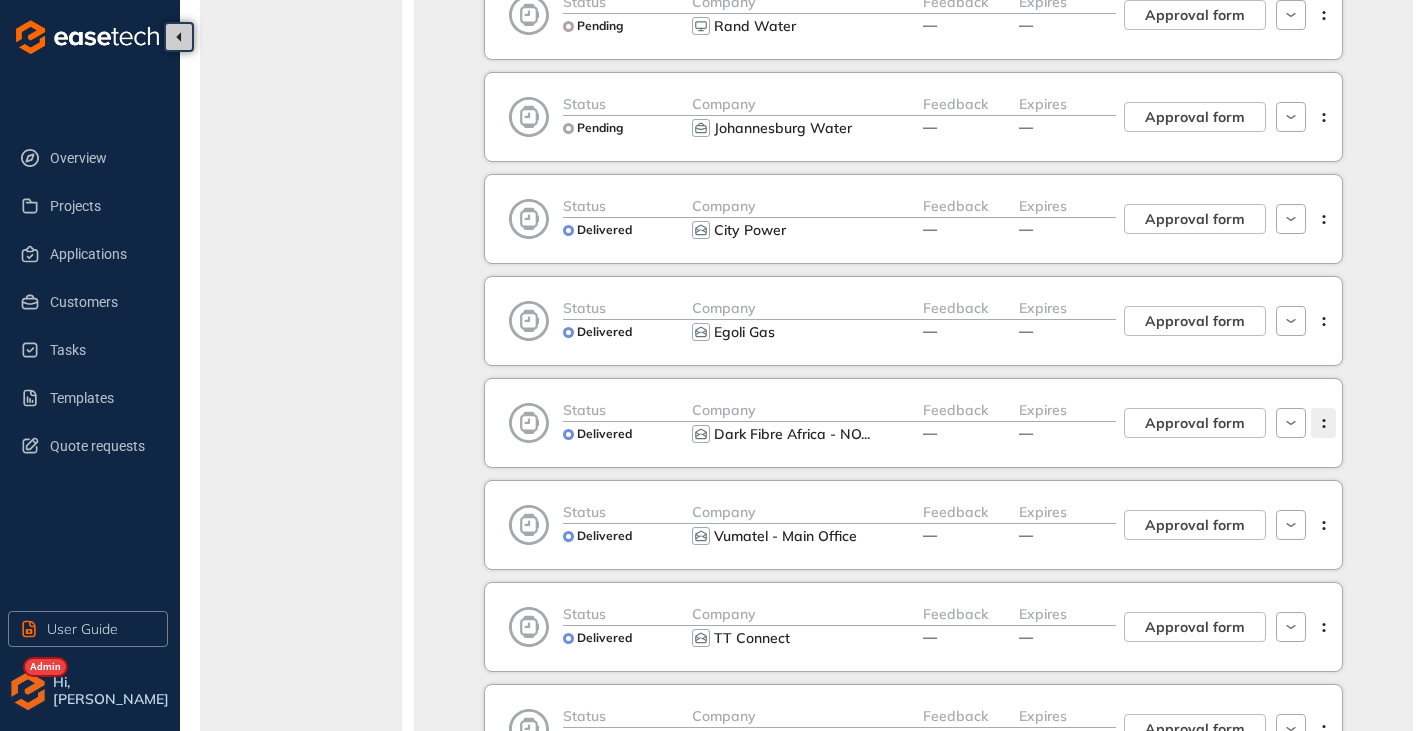 click at bounding box center (1323, 423) 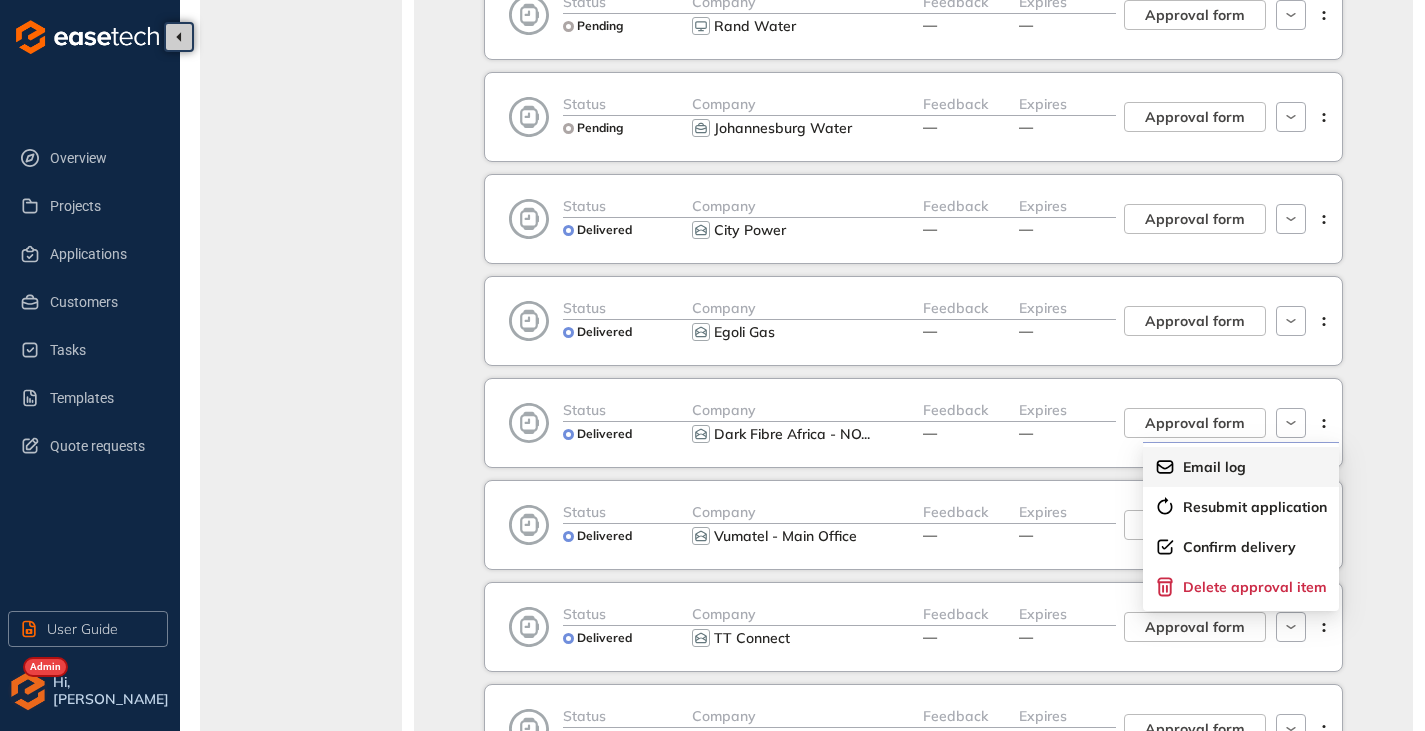 click on "Email log" at bounding box center [1214, 467] 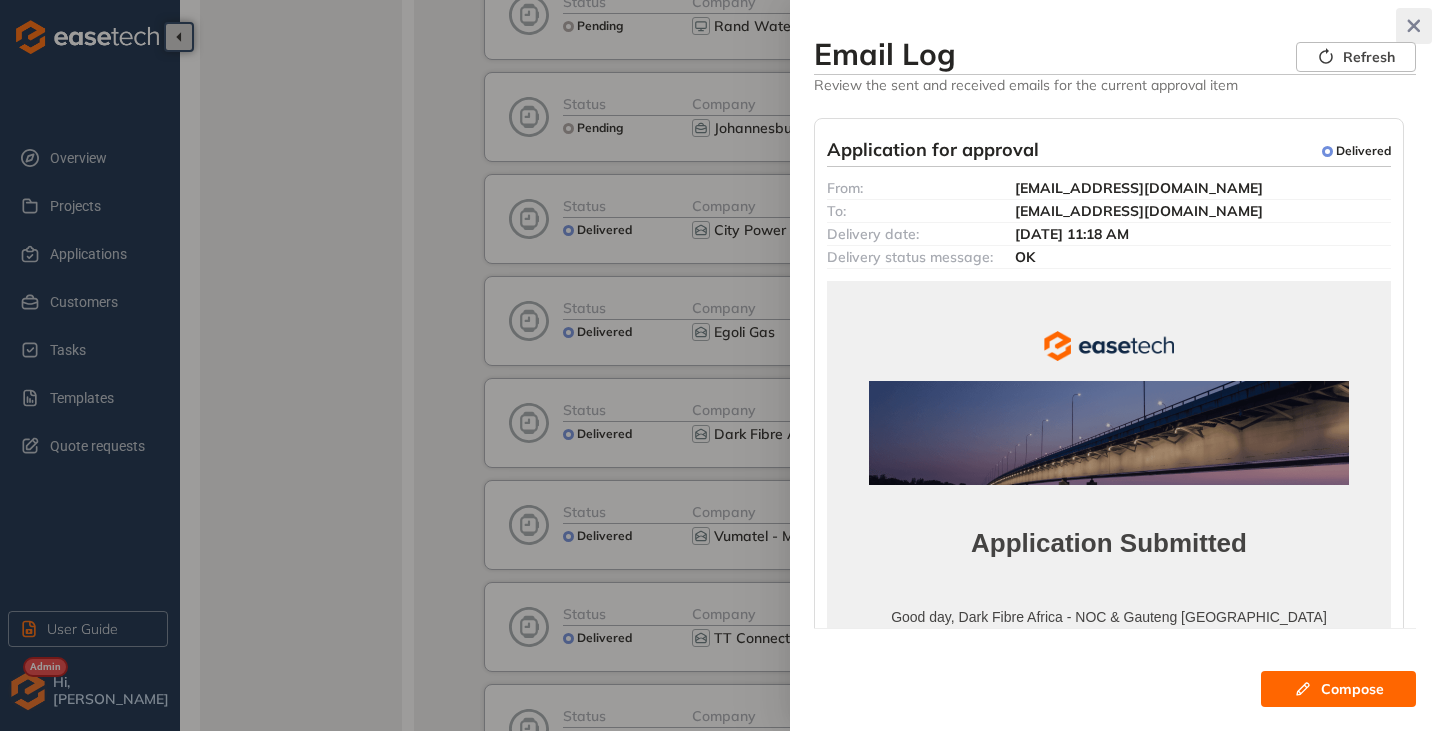 click 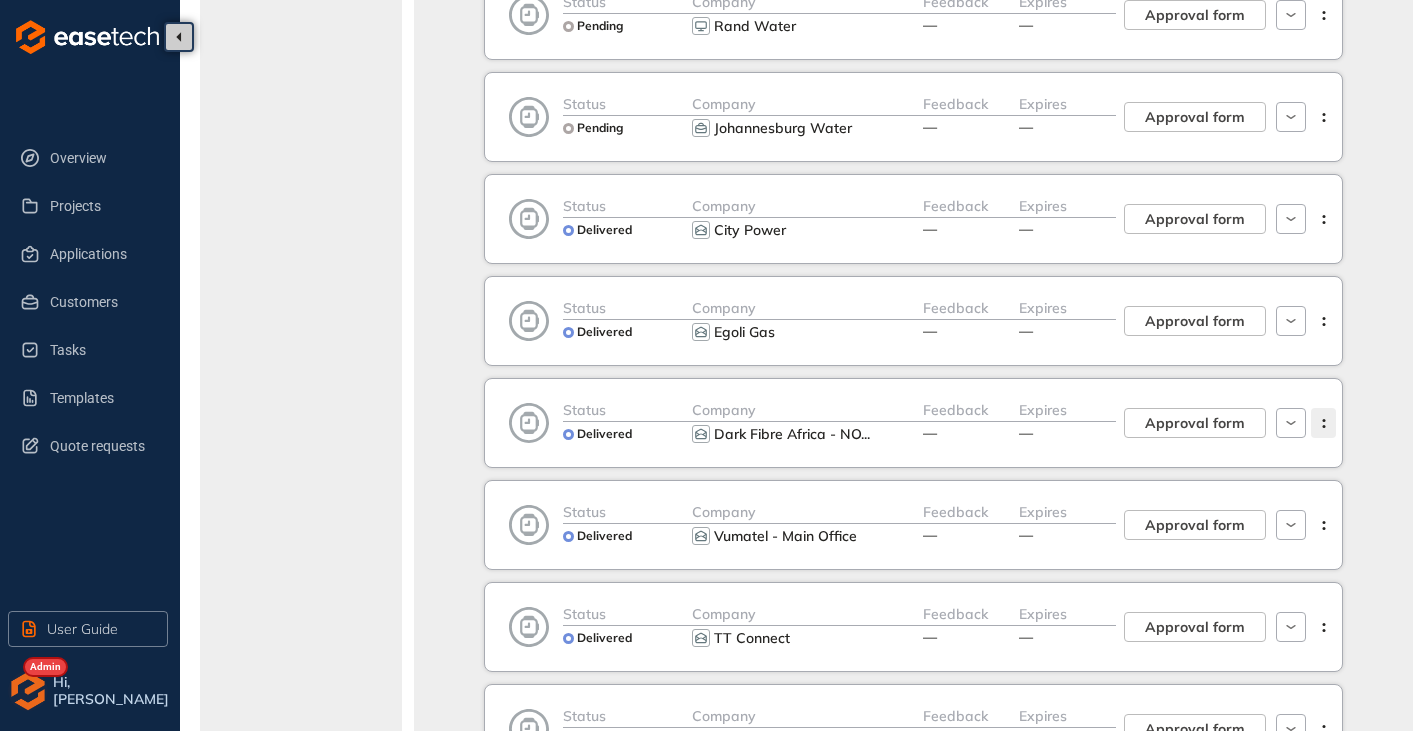 click 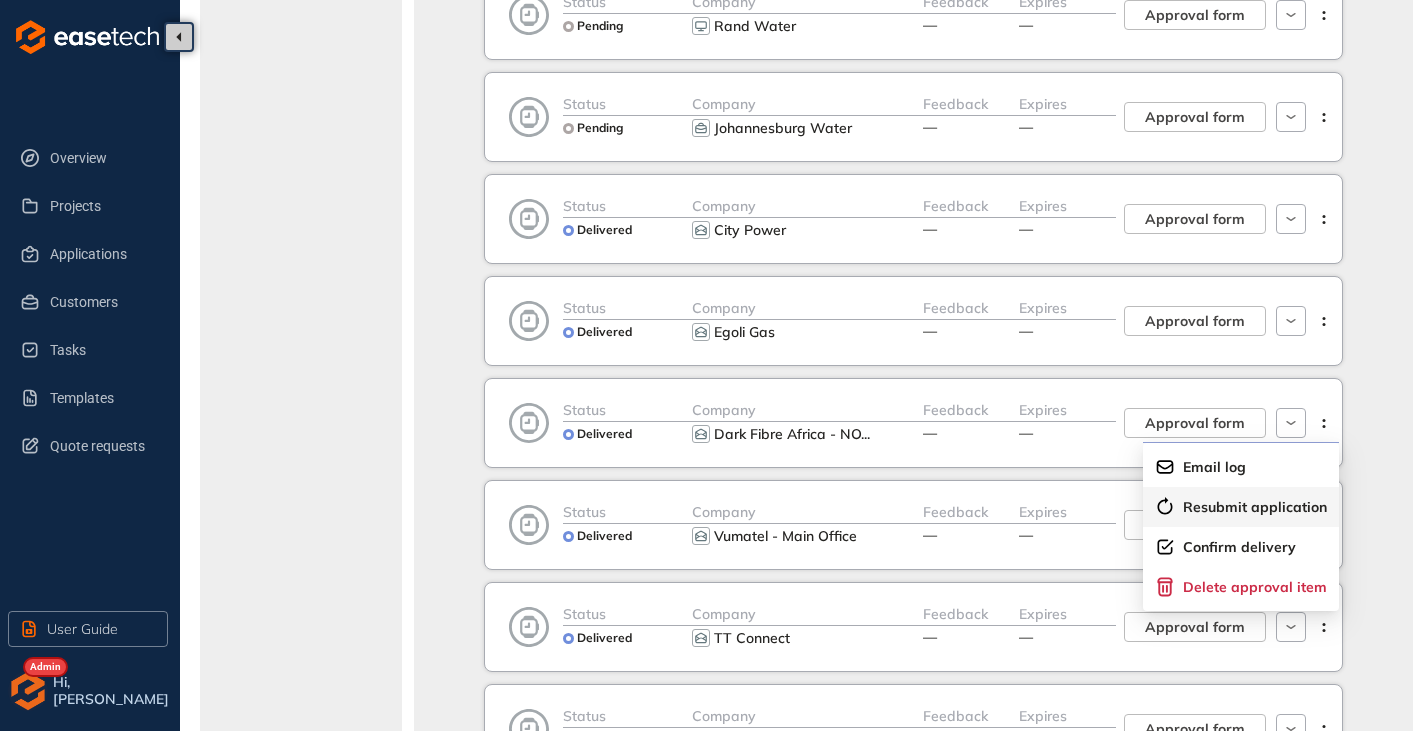click on "Resubmit application" at bounding box center (1255, 507) 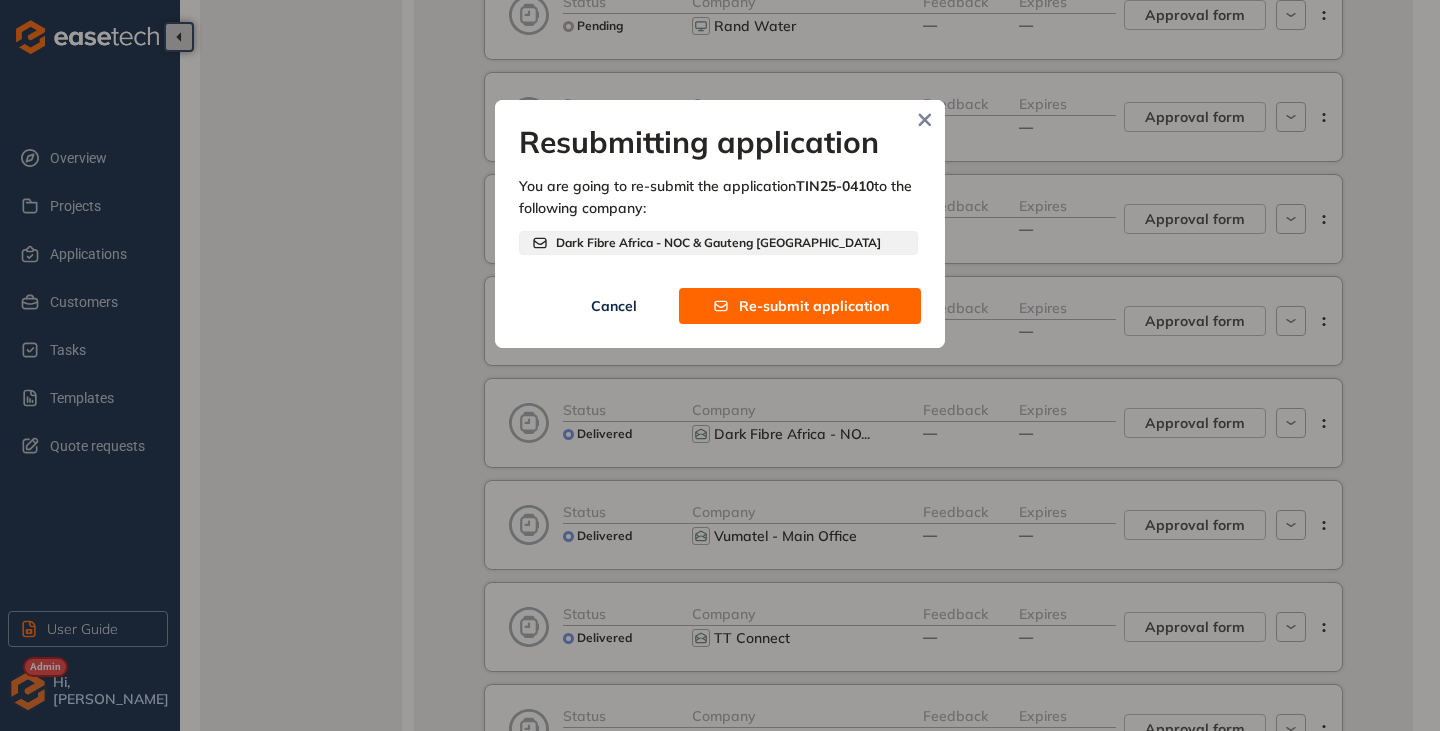 click on "Re-submit application" at bounding box center (814, 306) 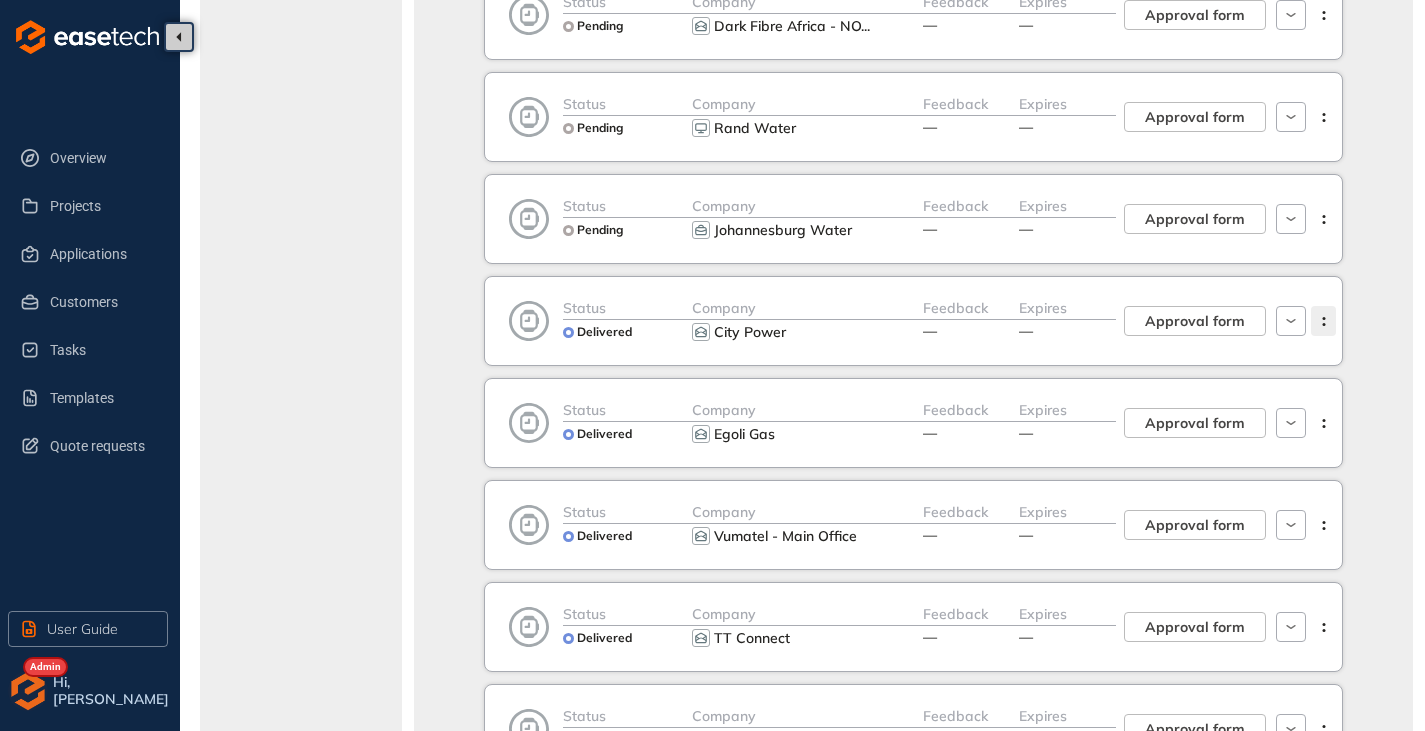 click 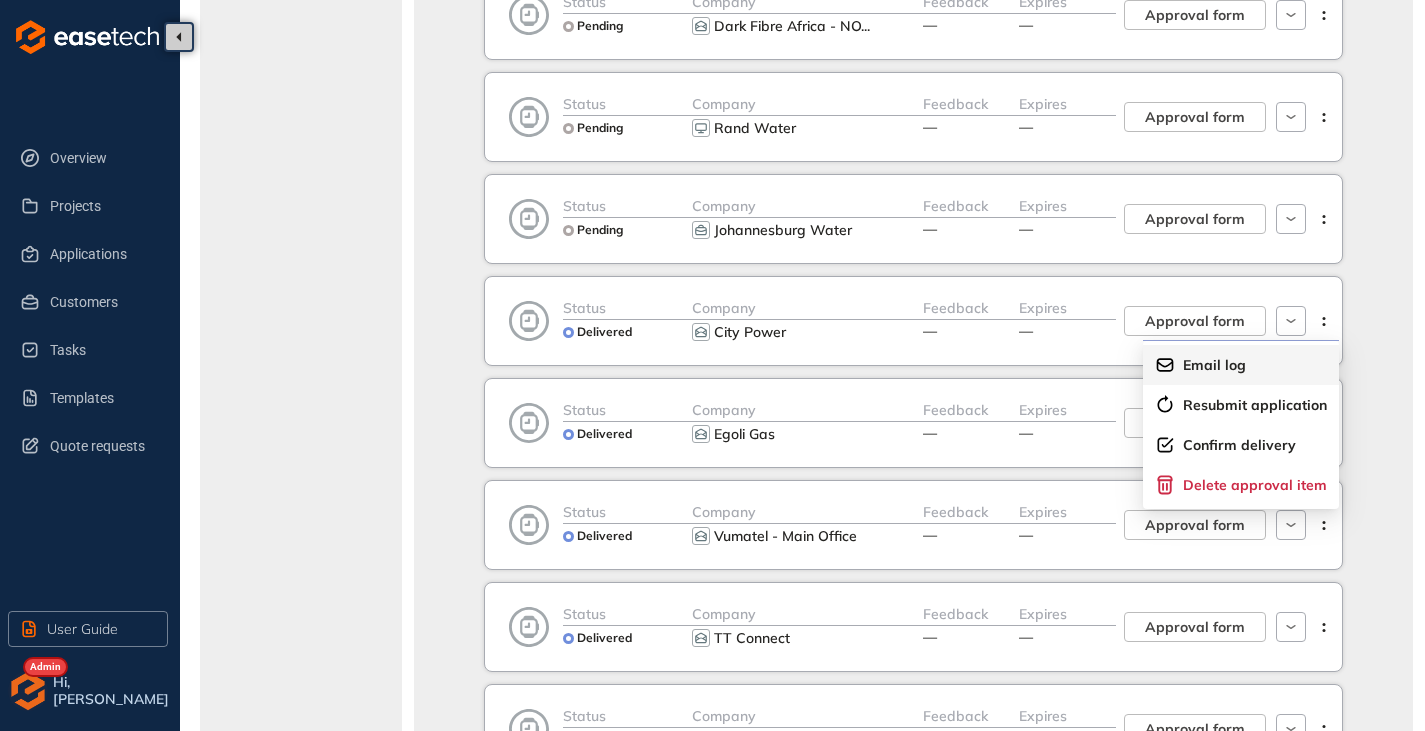click on "Email log" at bounding box center (1214, 365) 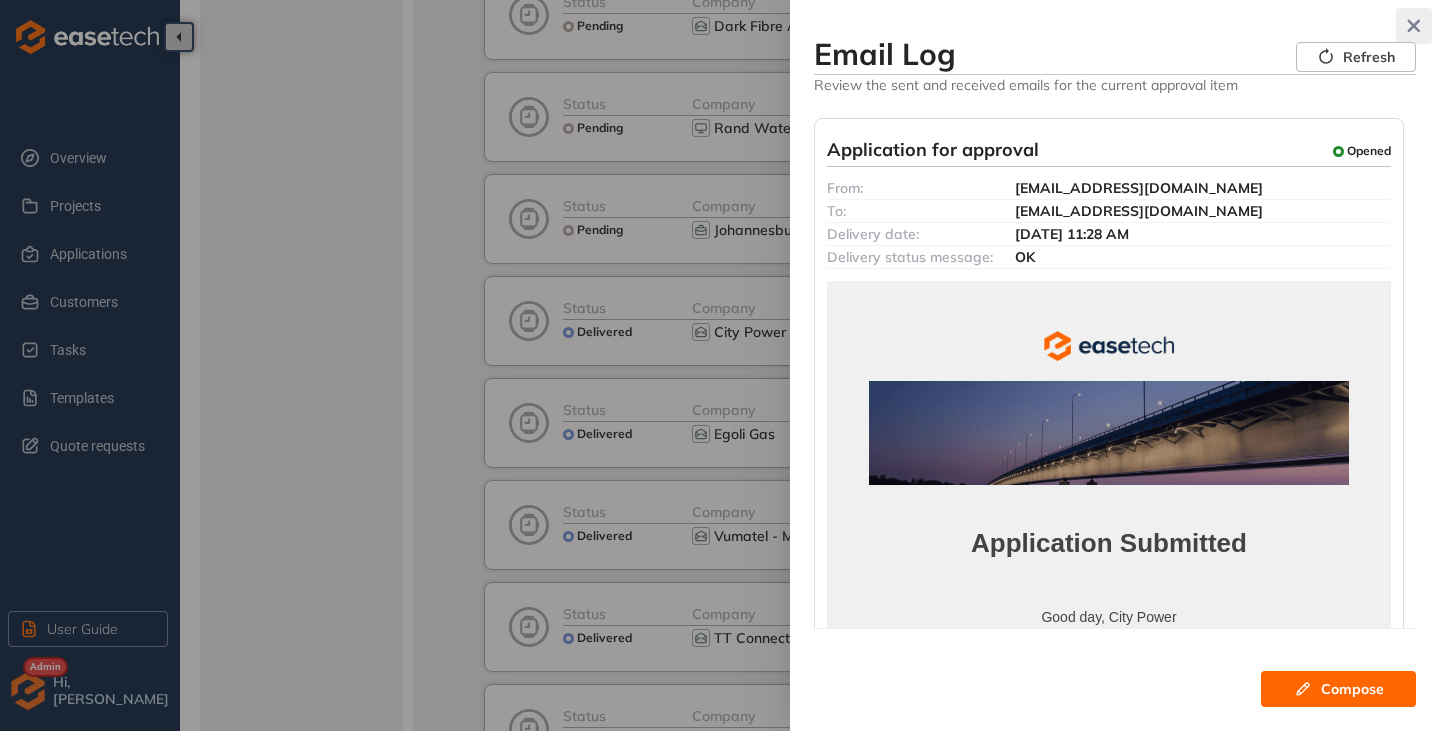 click 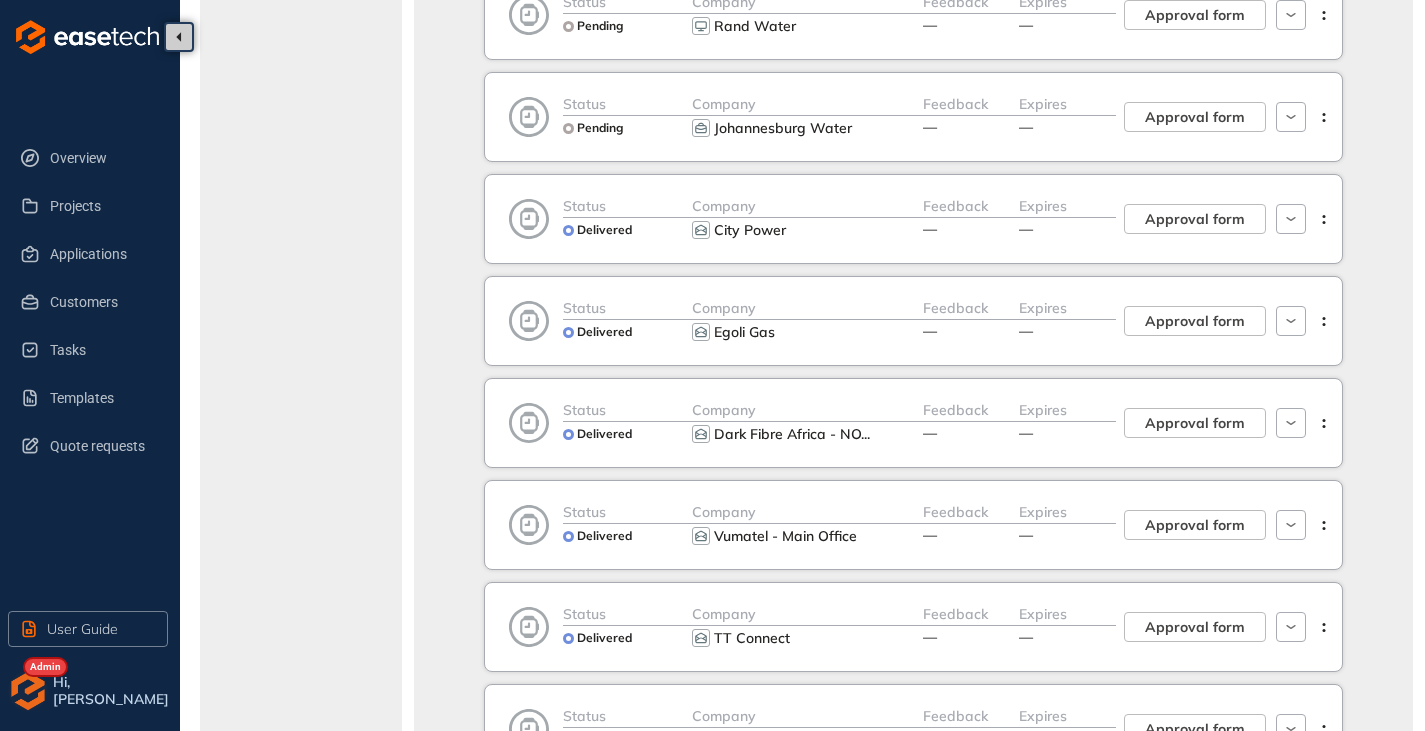 scroll, scrollTop: 1200, scrollLeft: 0, axis: vertical 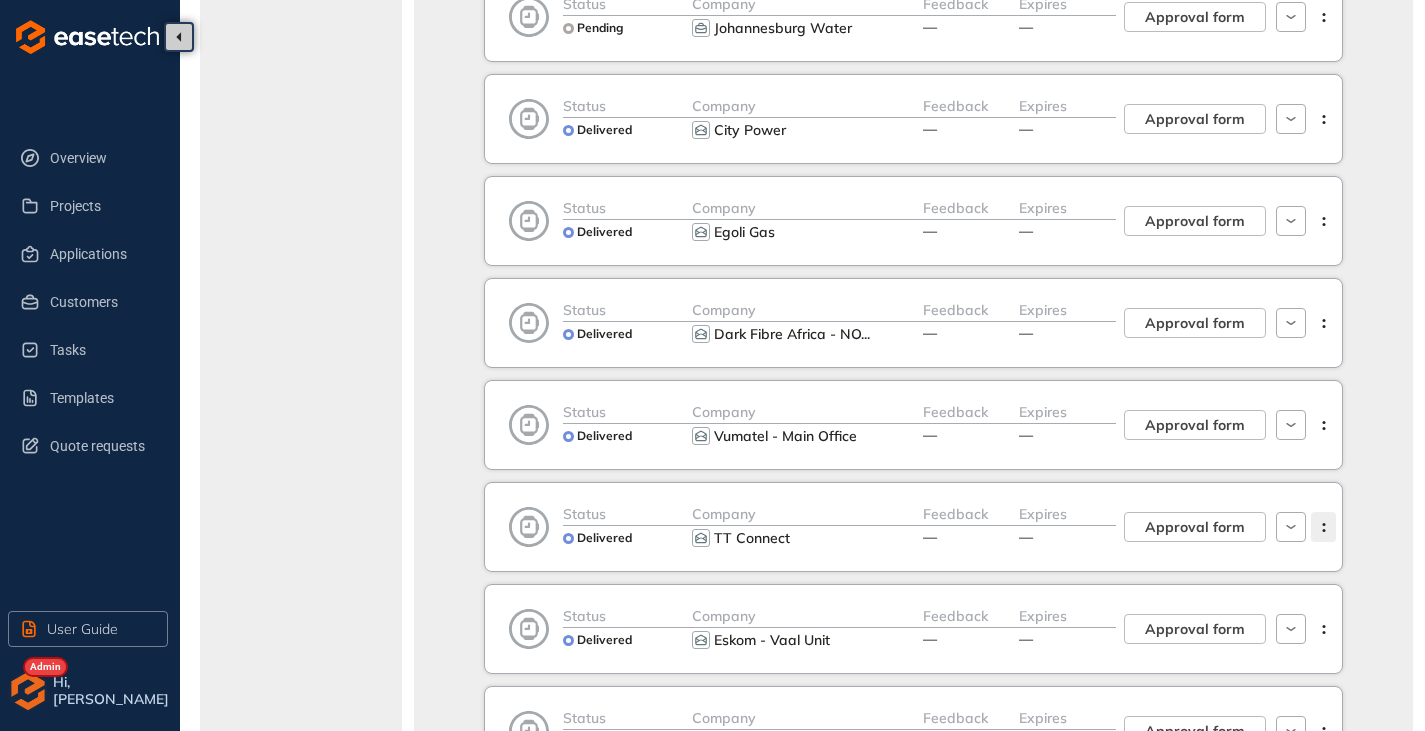 click at bounding box center [1323, 527] 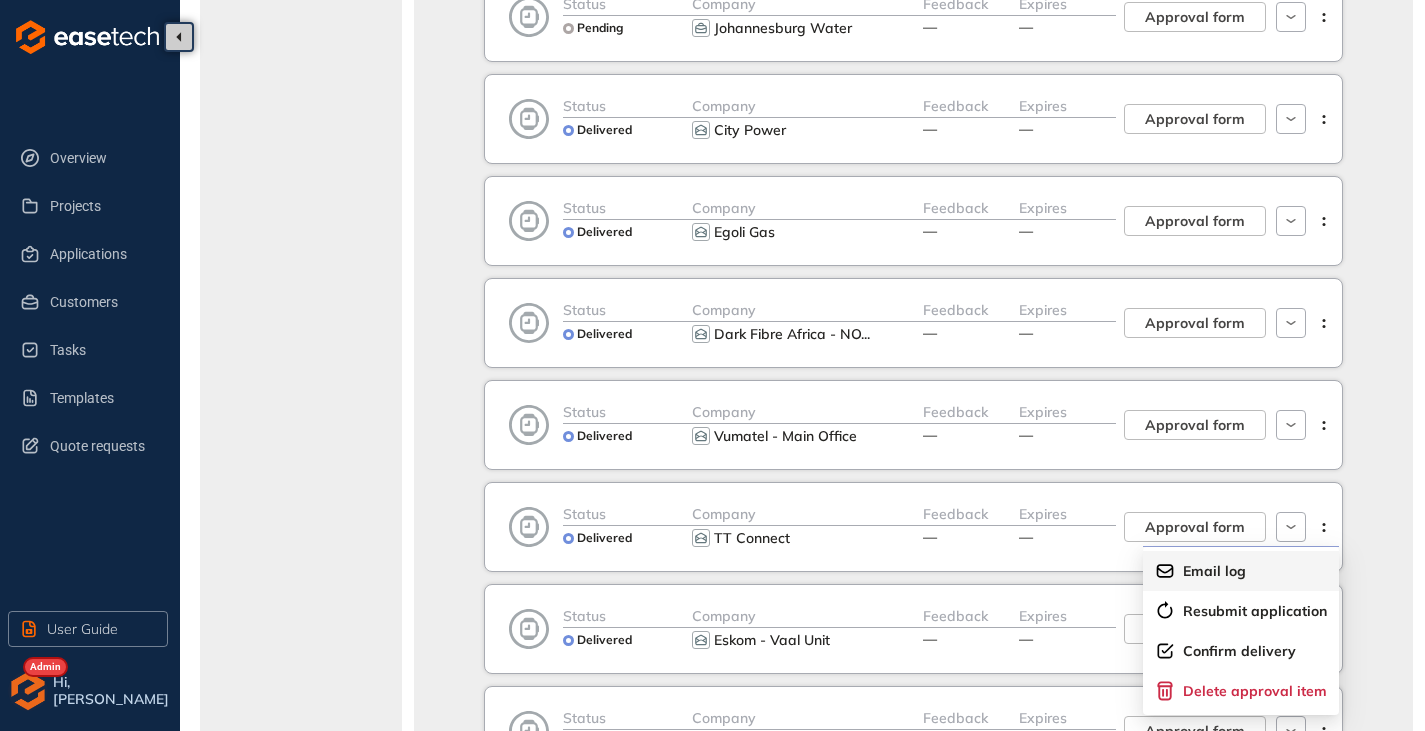 click on "Email log" at bounding box center [1214, 571] 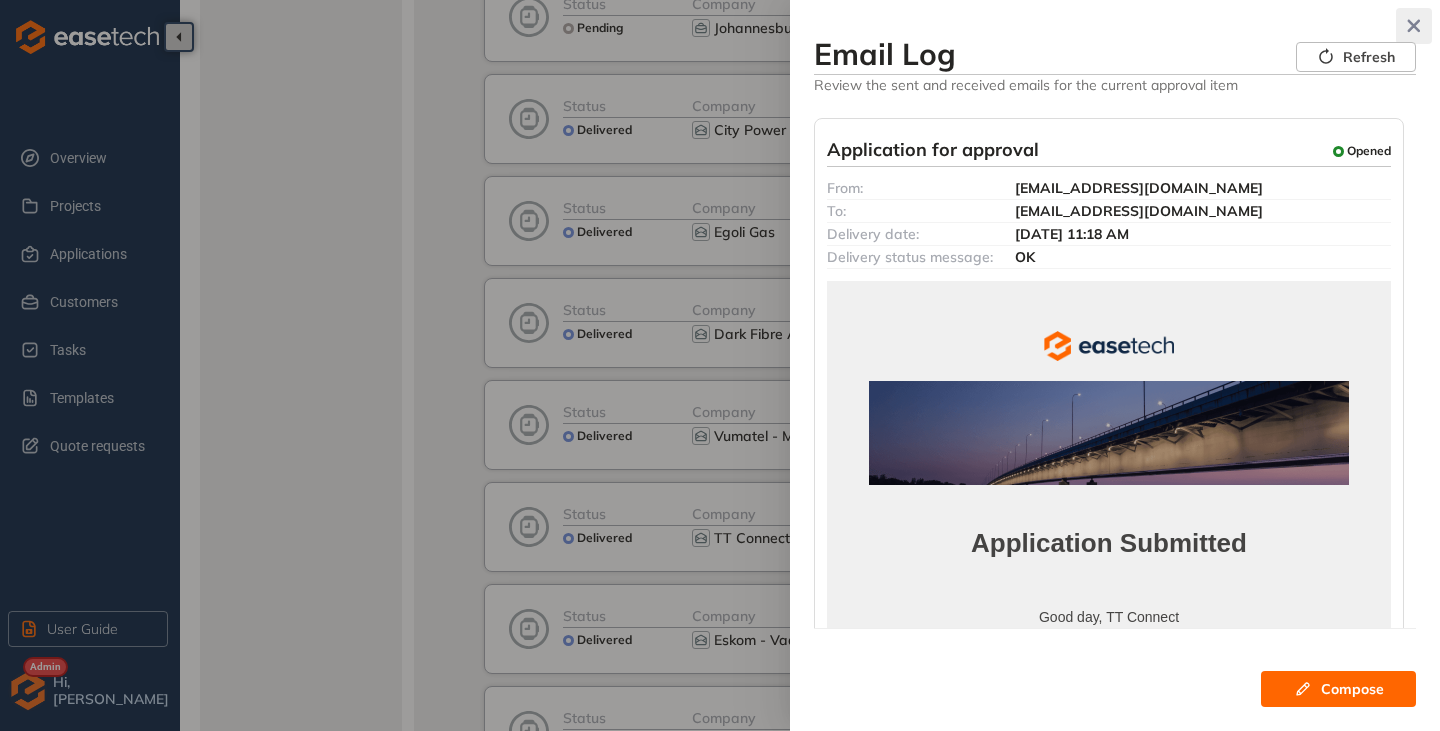 click 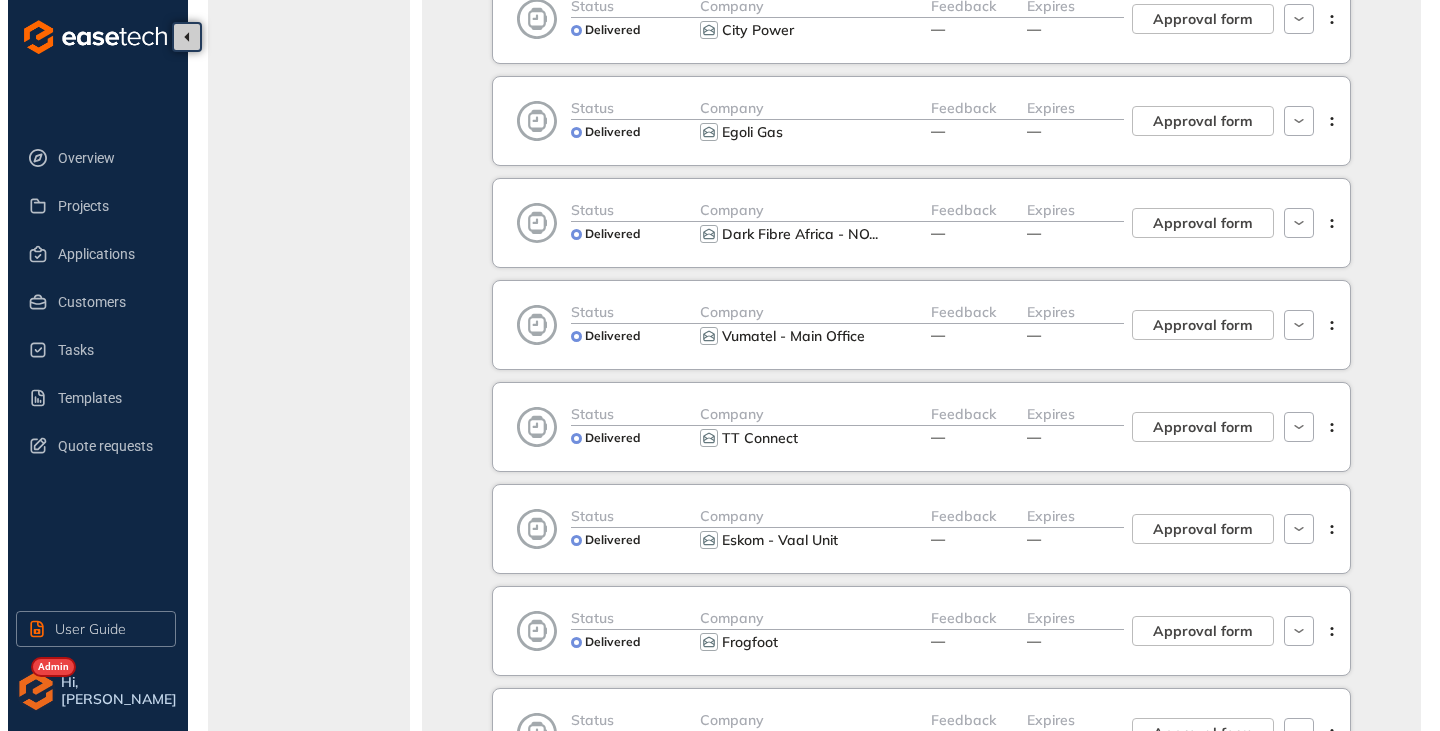 scroll, scrollTop: 1400, scrollLeft: 0, axis: vertical 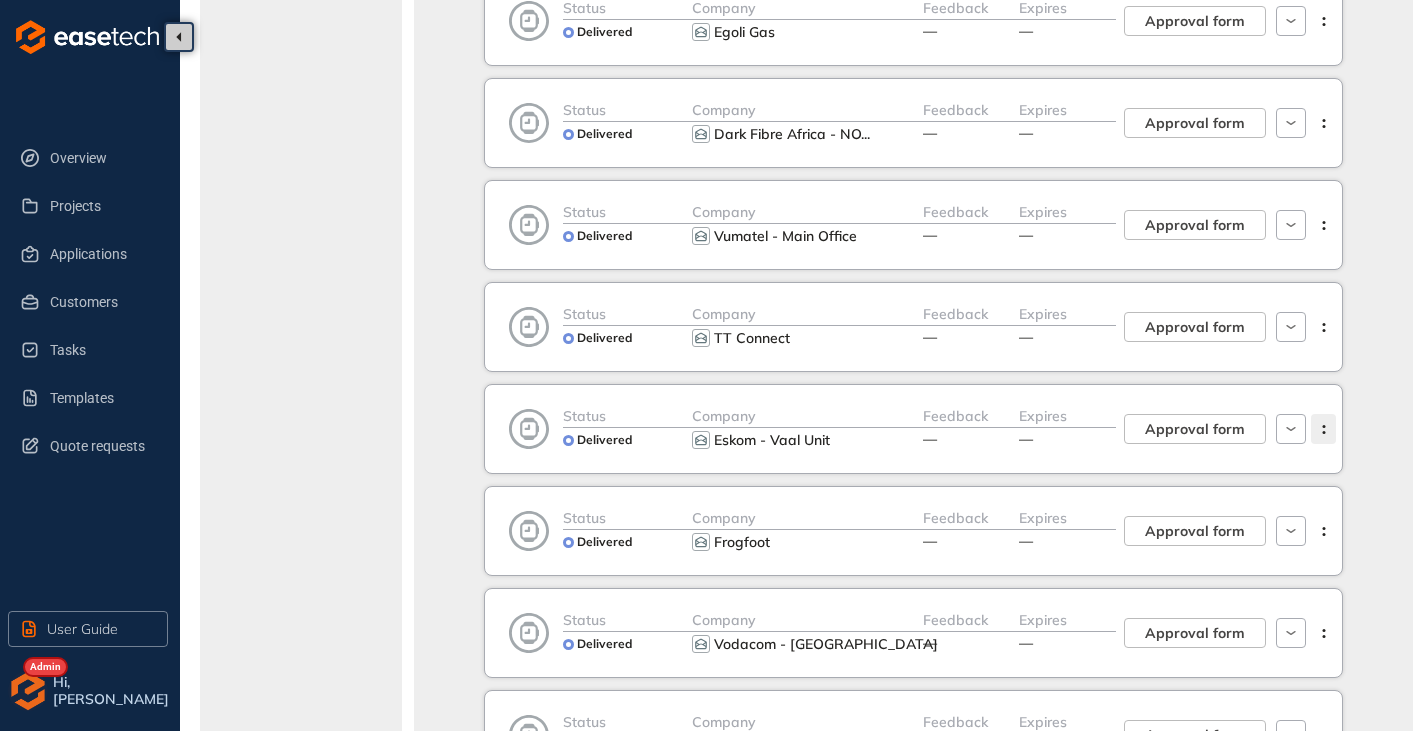 click at bounding box center [1323, 429] 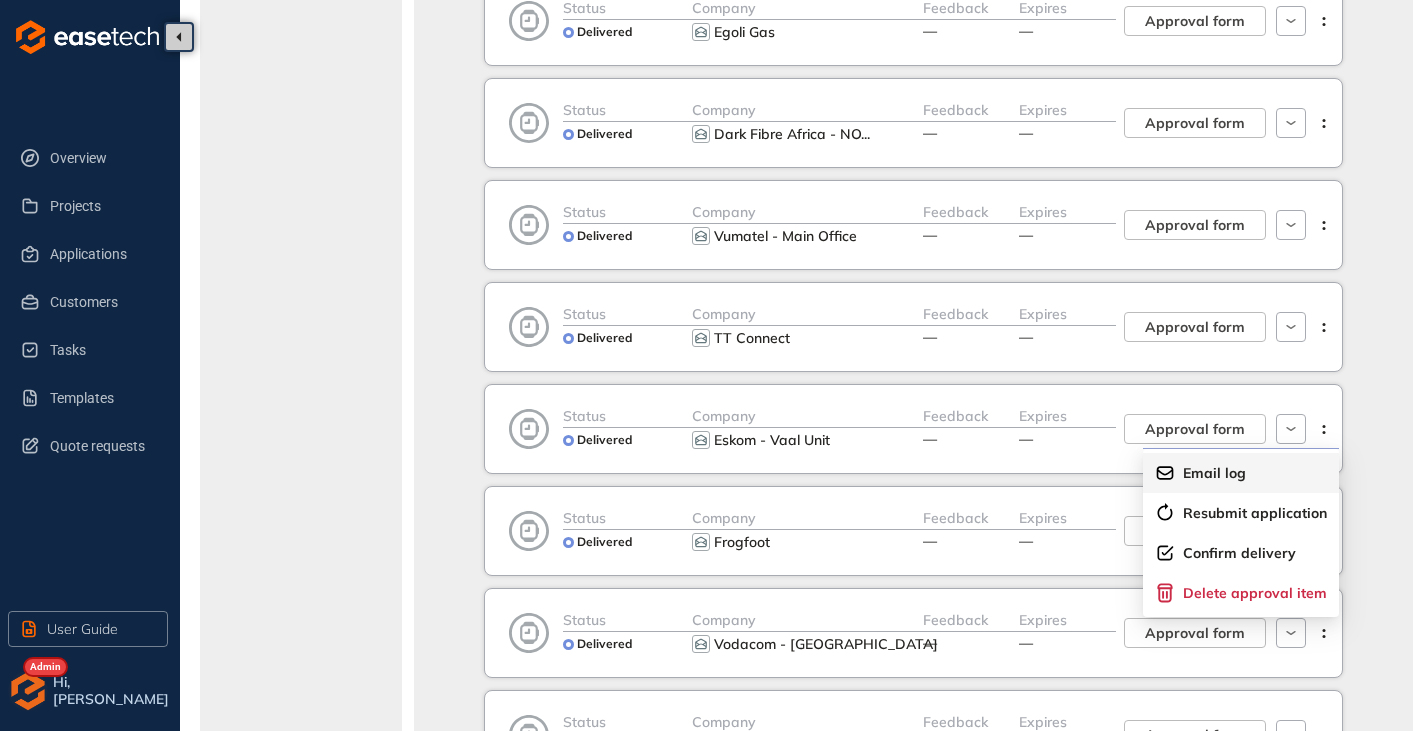 click on "Email log" at bounding box center [1214, 473] 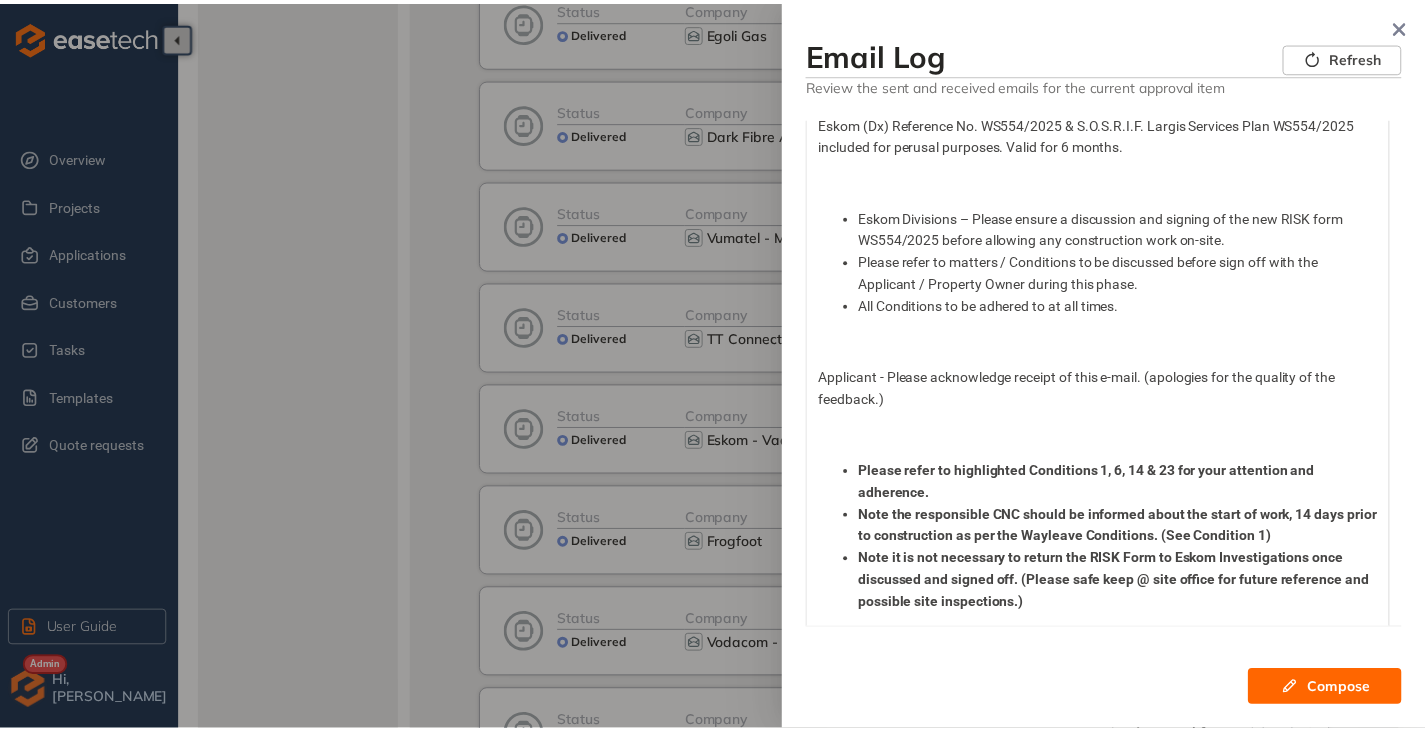 scroll, scrollTop: 7600, scrollLeft: 0, axis: vertical 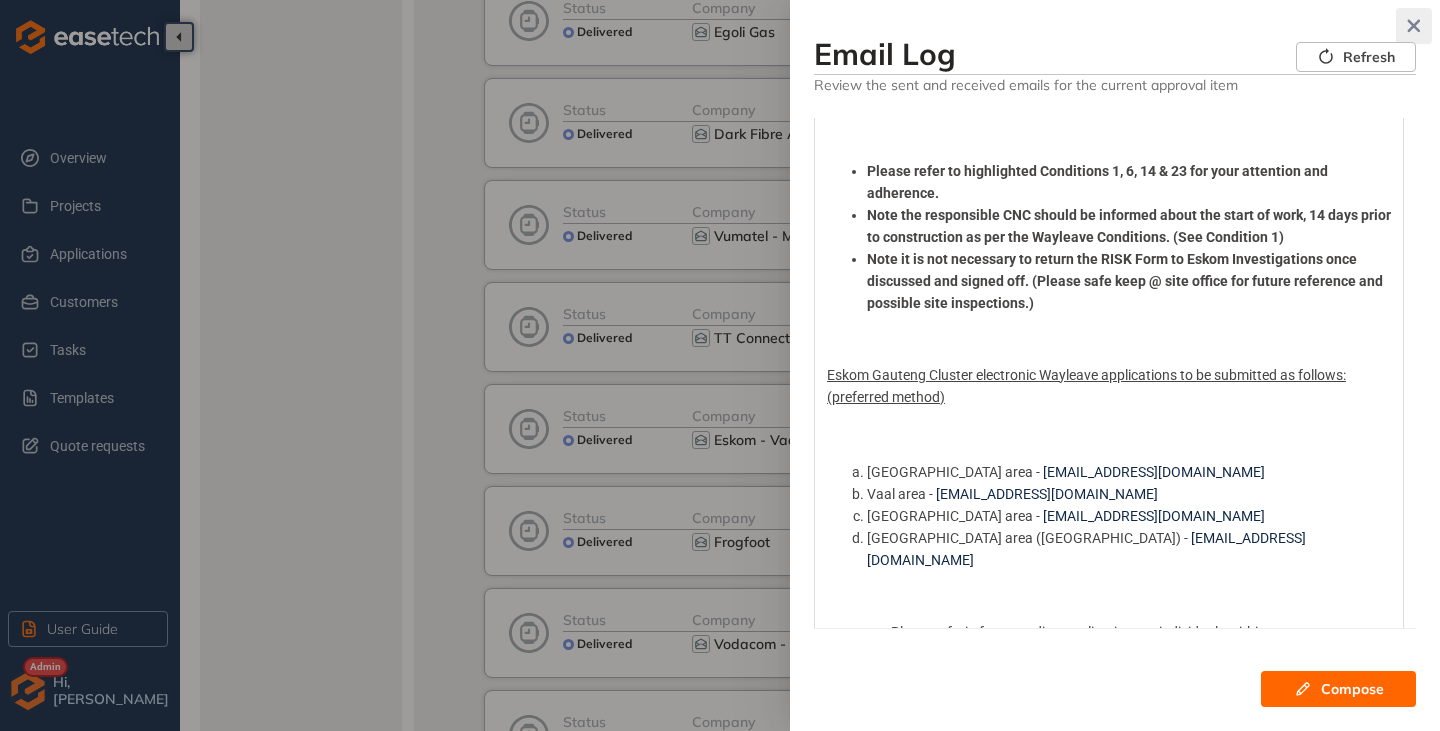 click 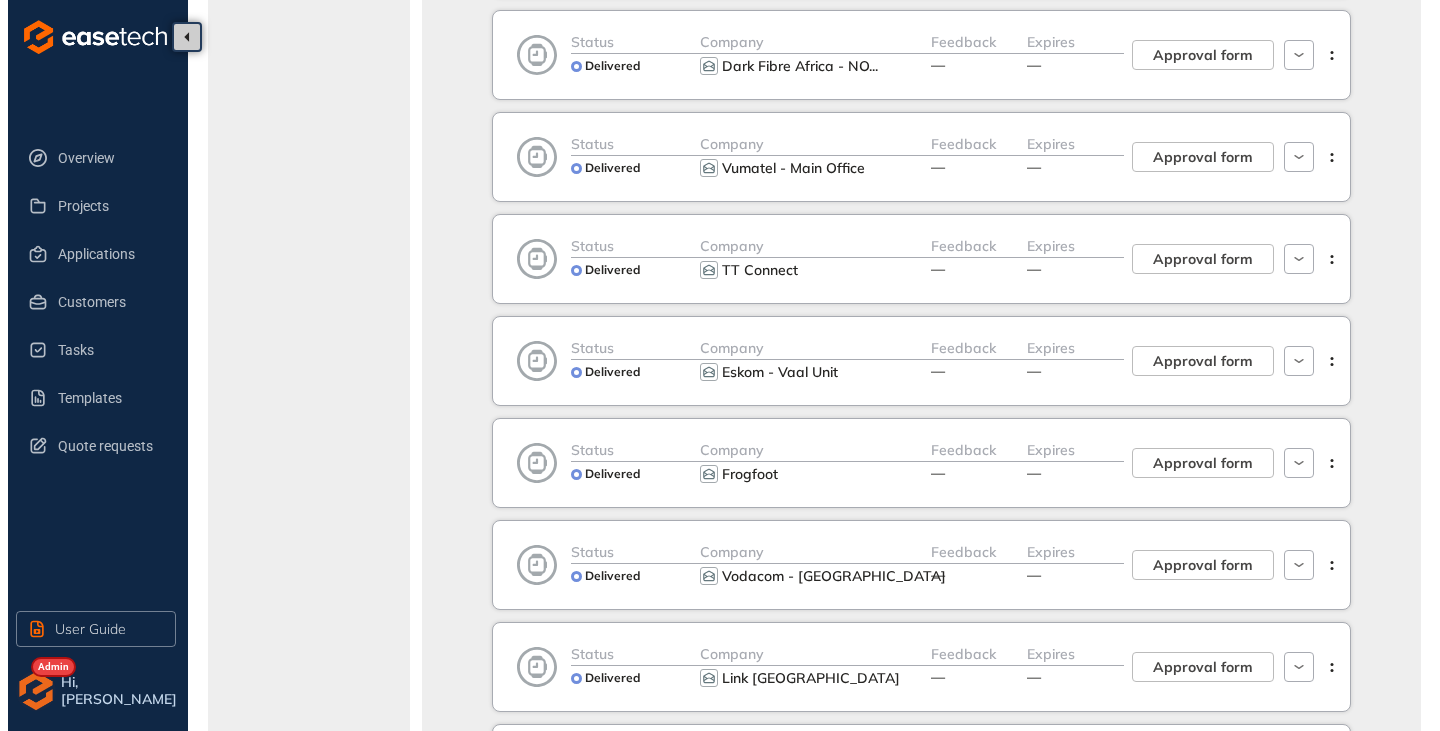 scroll, scrollTop: 1600, scrollLeft: 0, axis: vertical 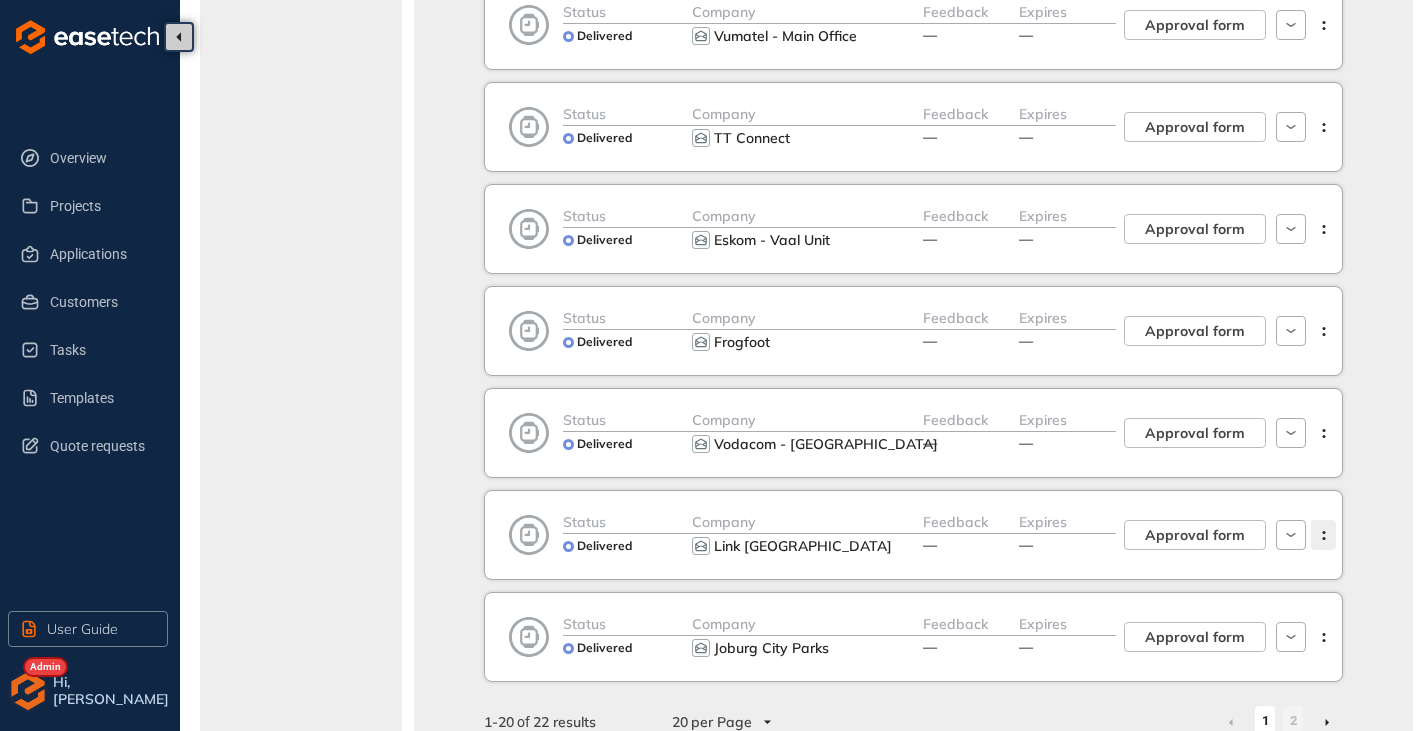 click 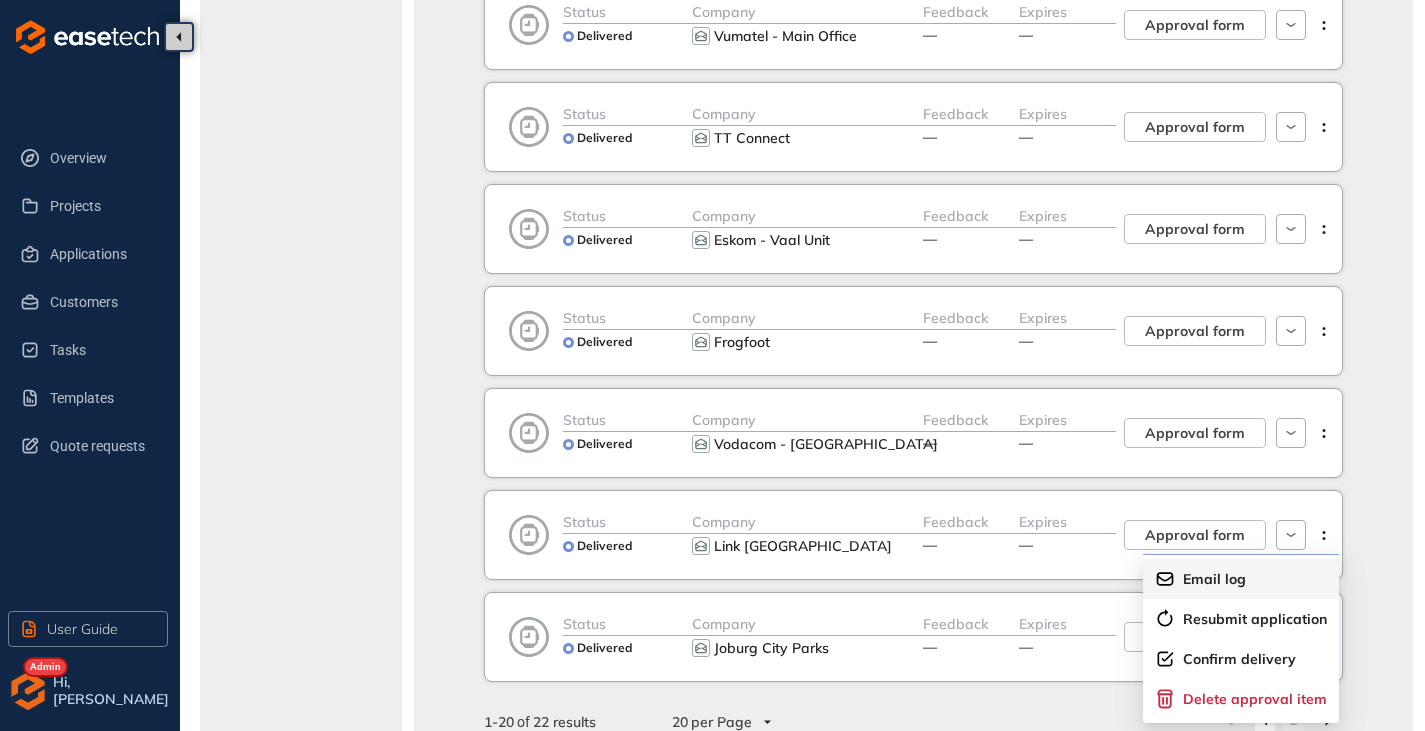 click on "Email log" at bounding box center [1214, 579] 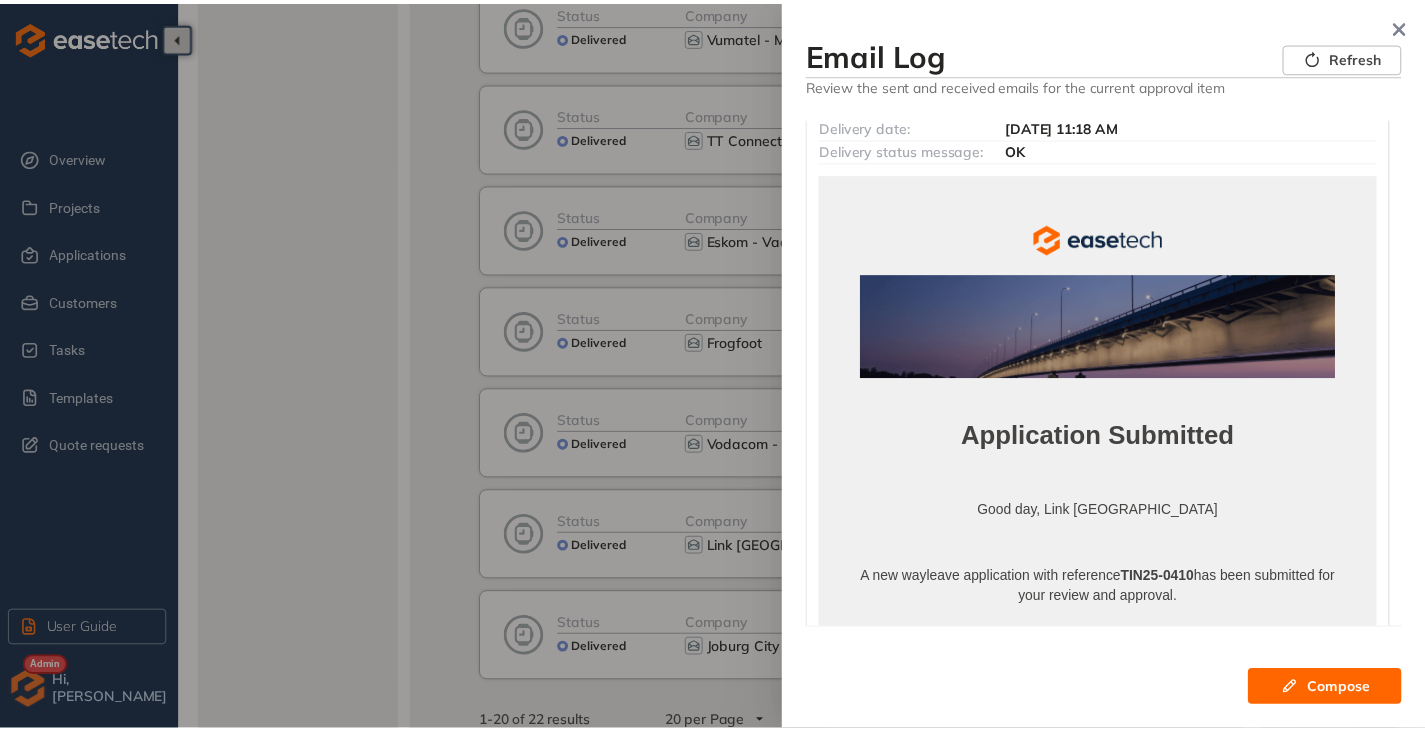 scroll, scrollTop: 1100, scrollLeft: 0, axis: vertical 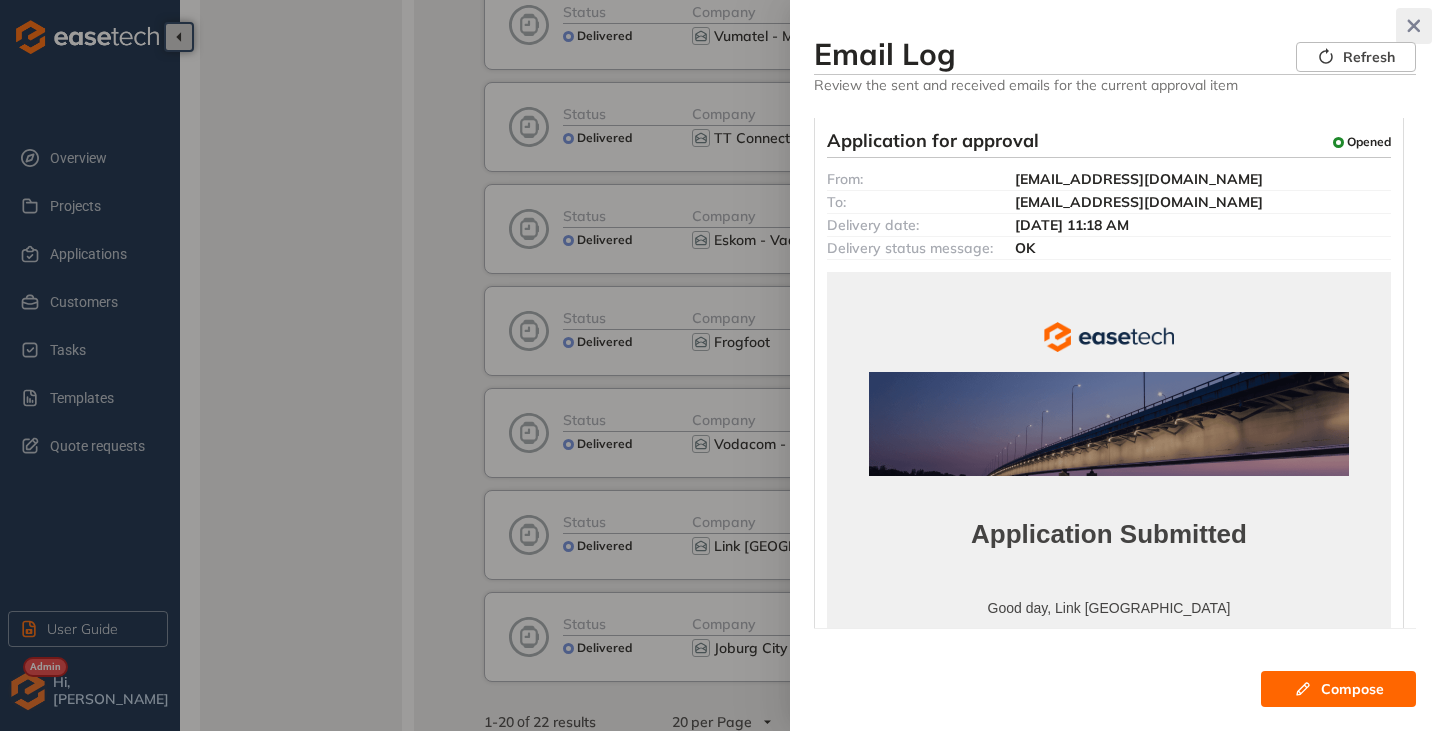 click 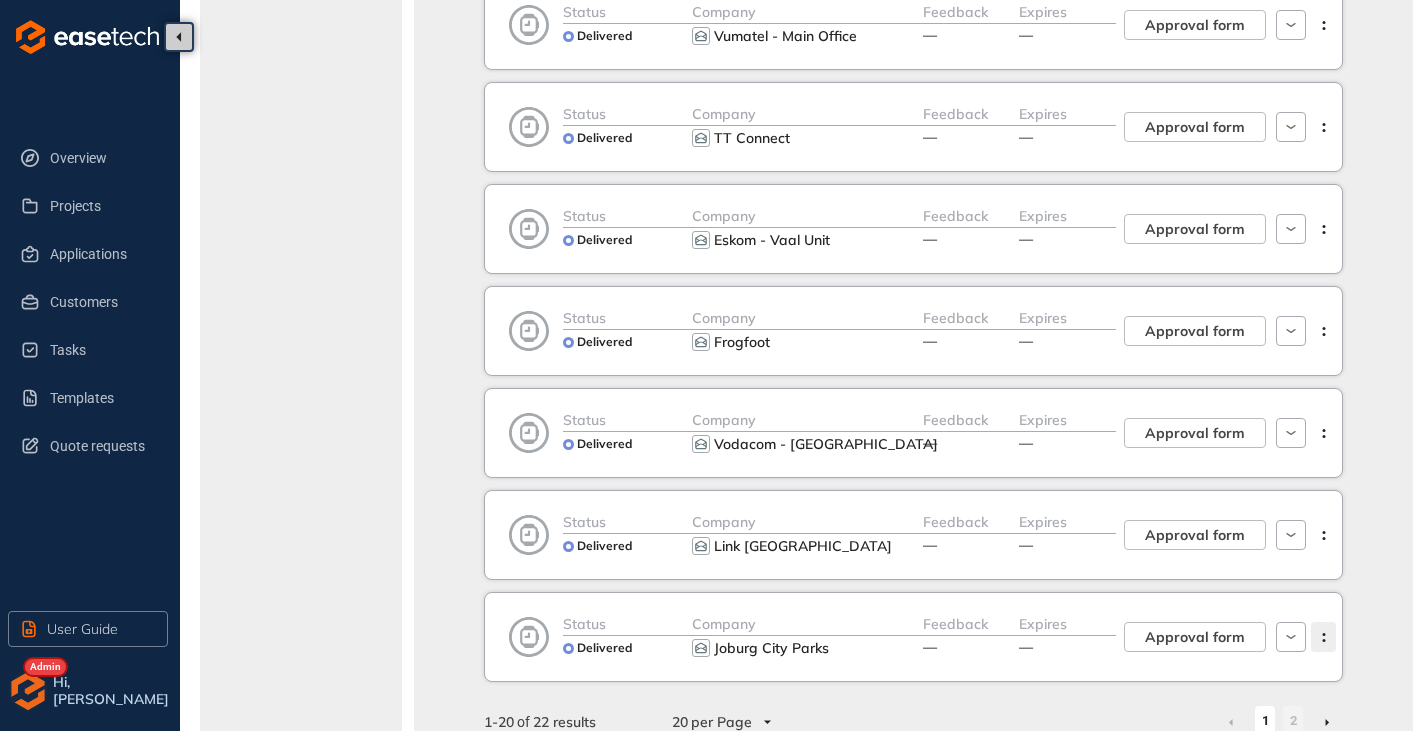 click 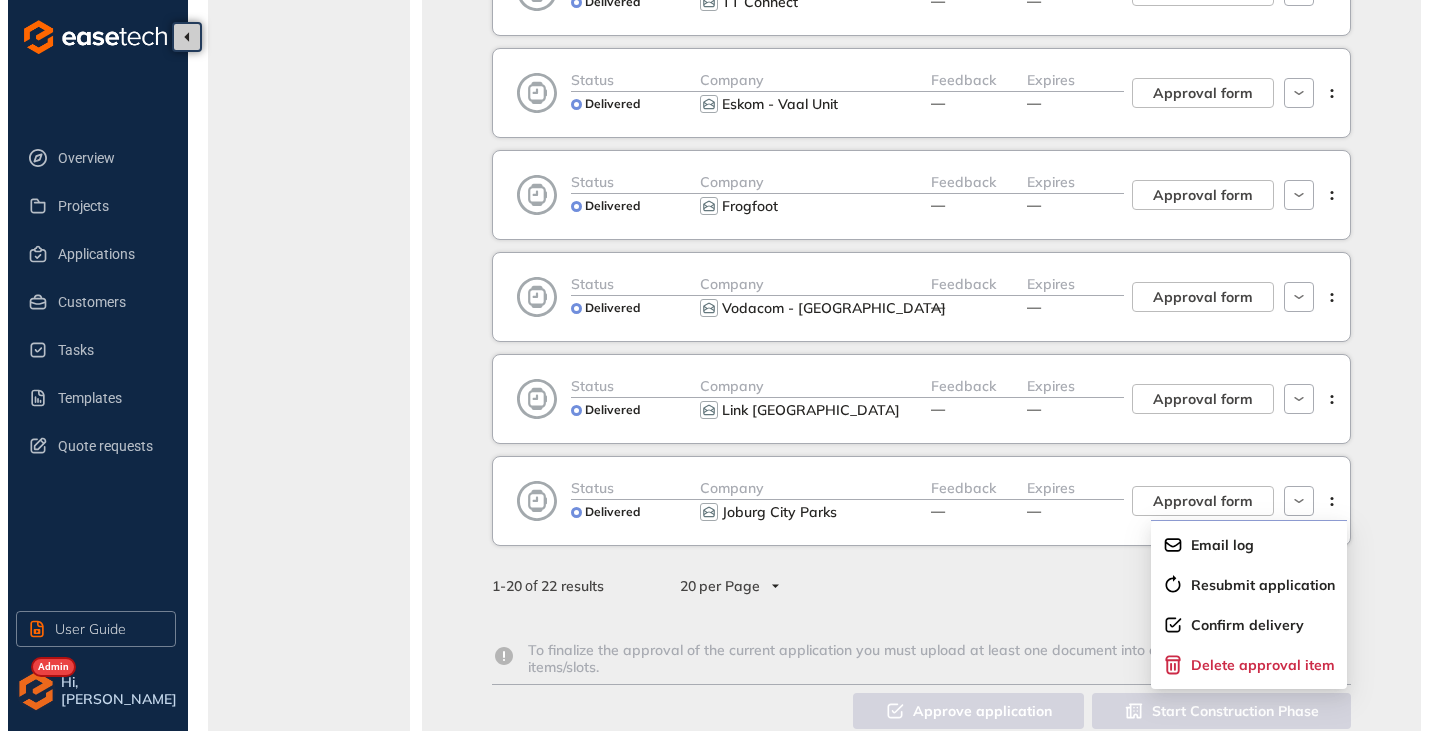scroll, scrollTop: 1783, scrollLeft: 0, axis: vertical 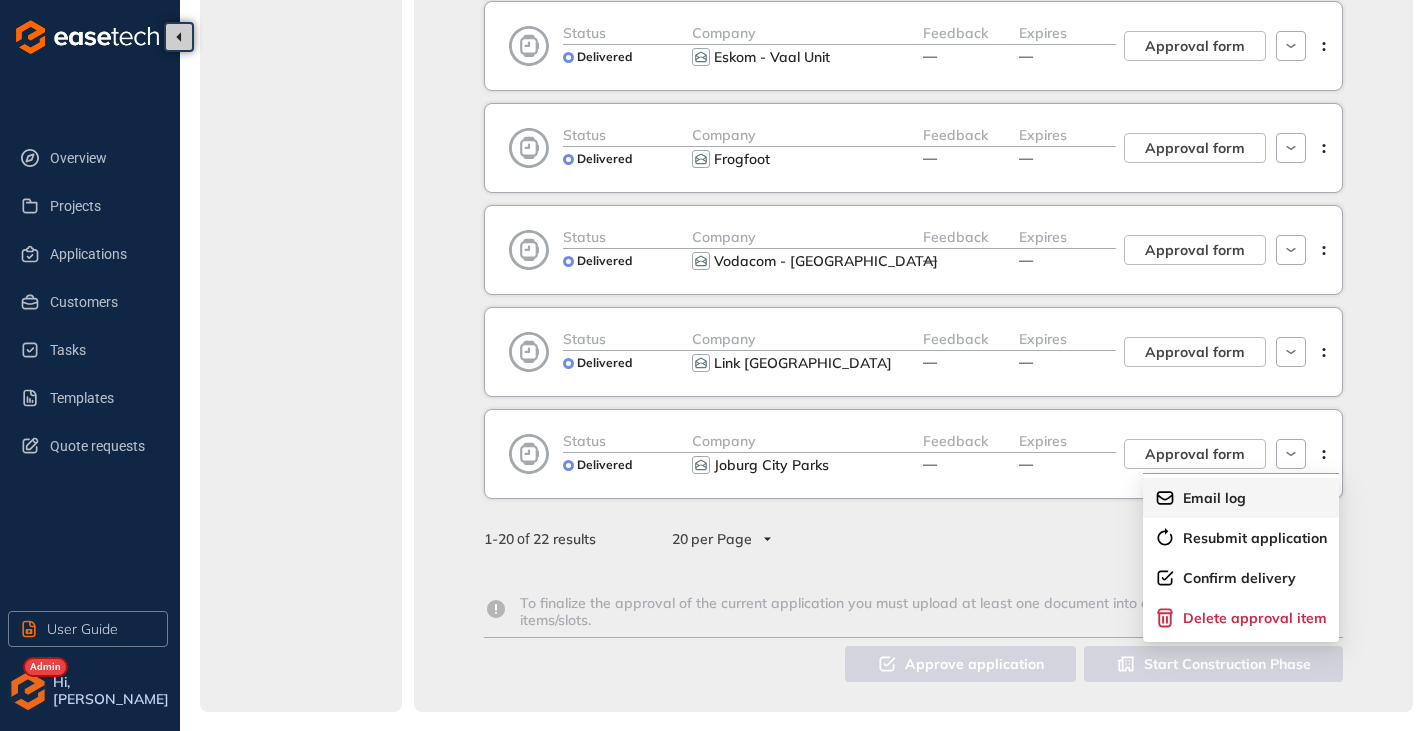 click on "Email log" at bounding box center [1214, 498] 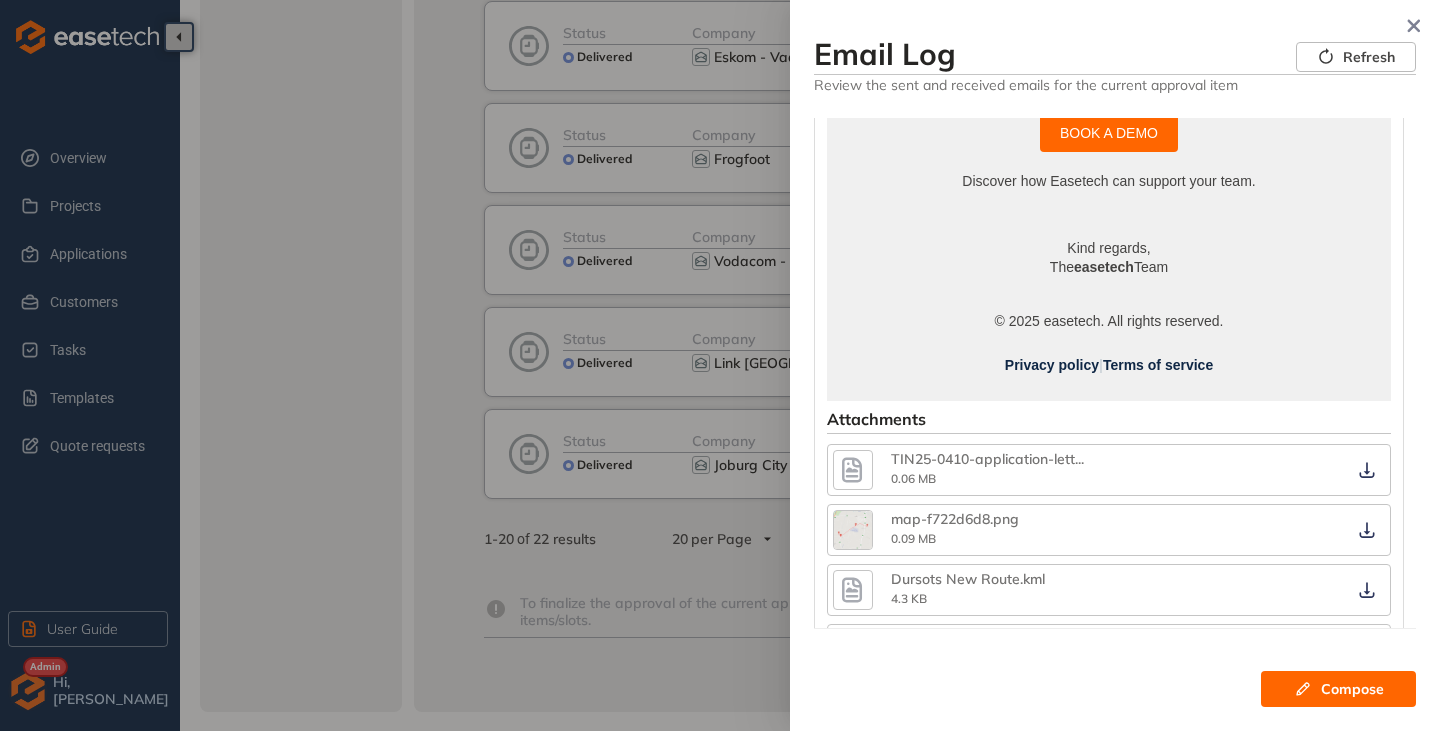 scroll, scrollTop: 779, scrollLeft: 0, axis: vertical 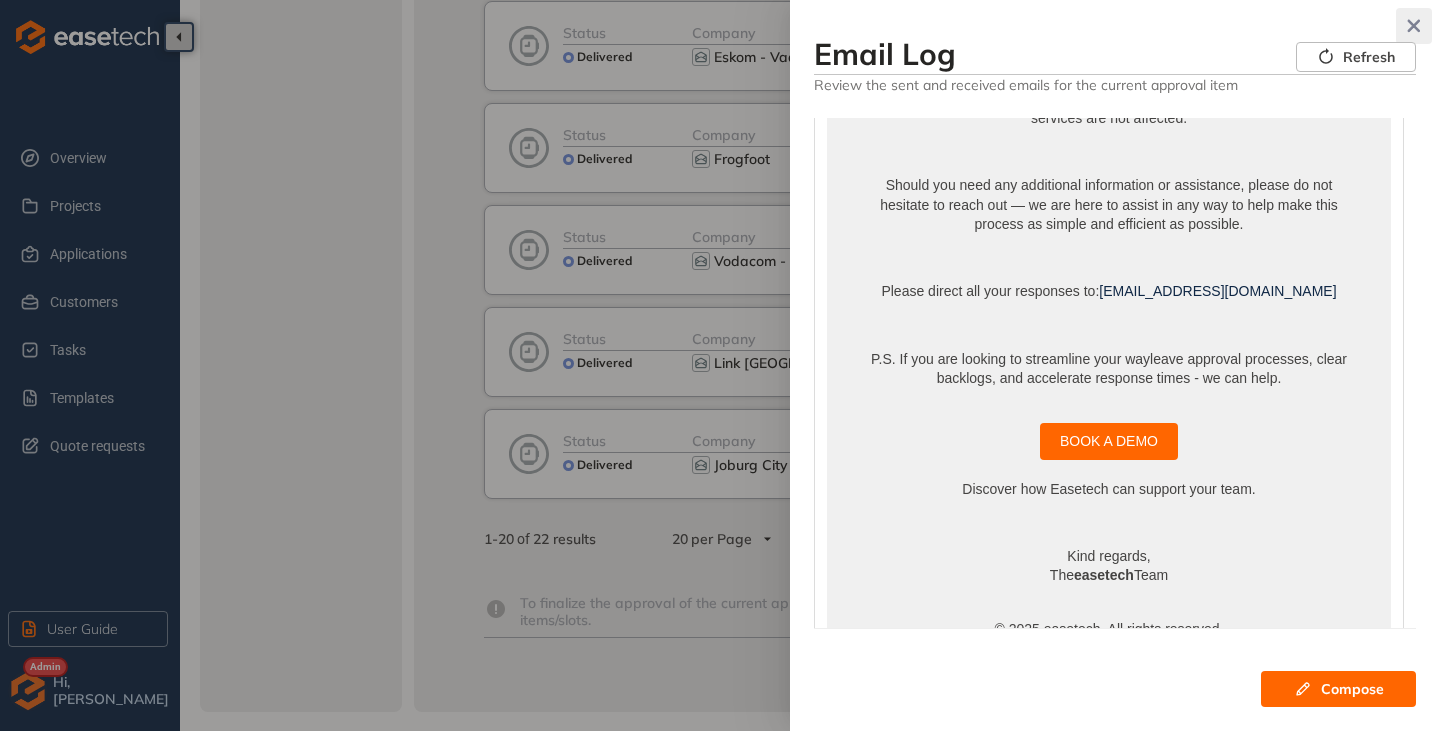 click at bounding box center (1414, 26) 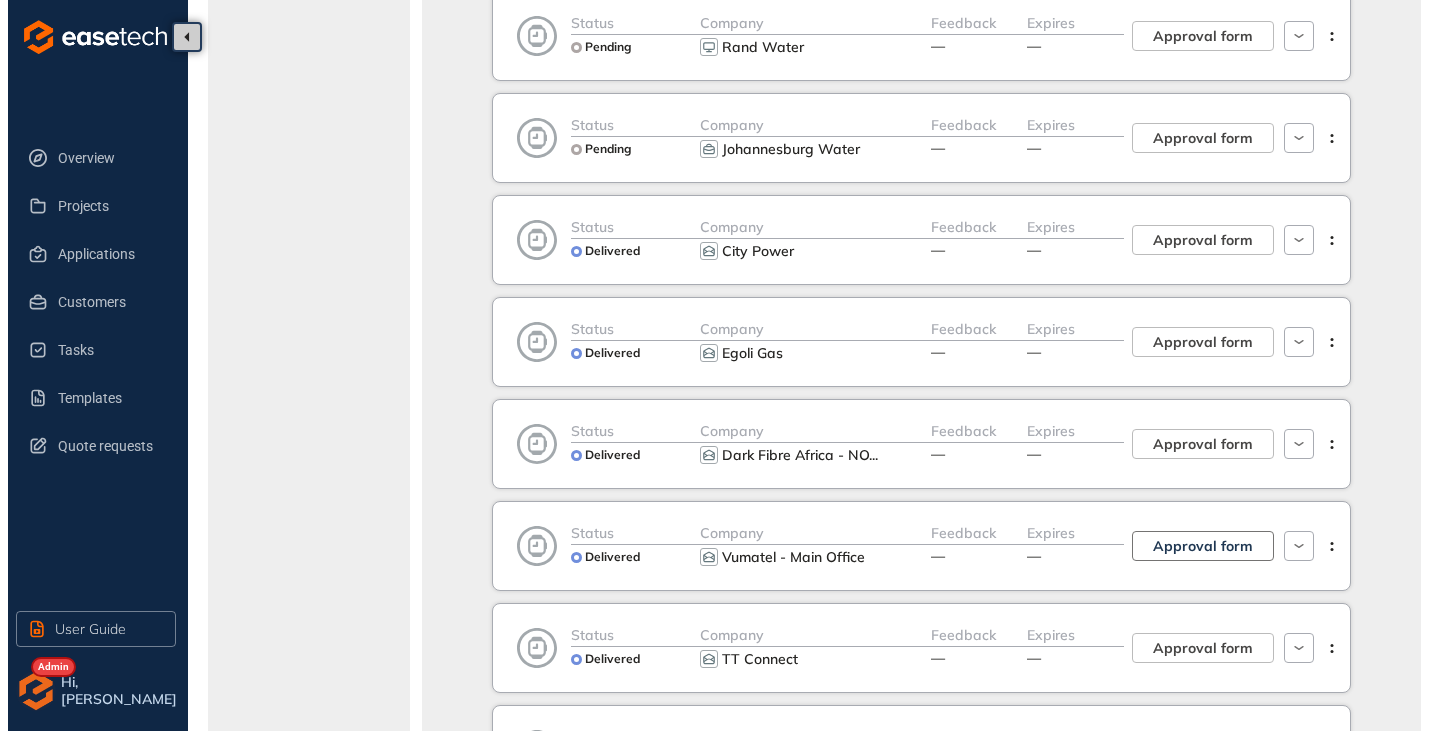 scroll, scrollTop: 1179, scrollLeft: 0, axis: vertical 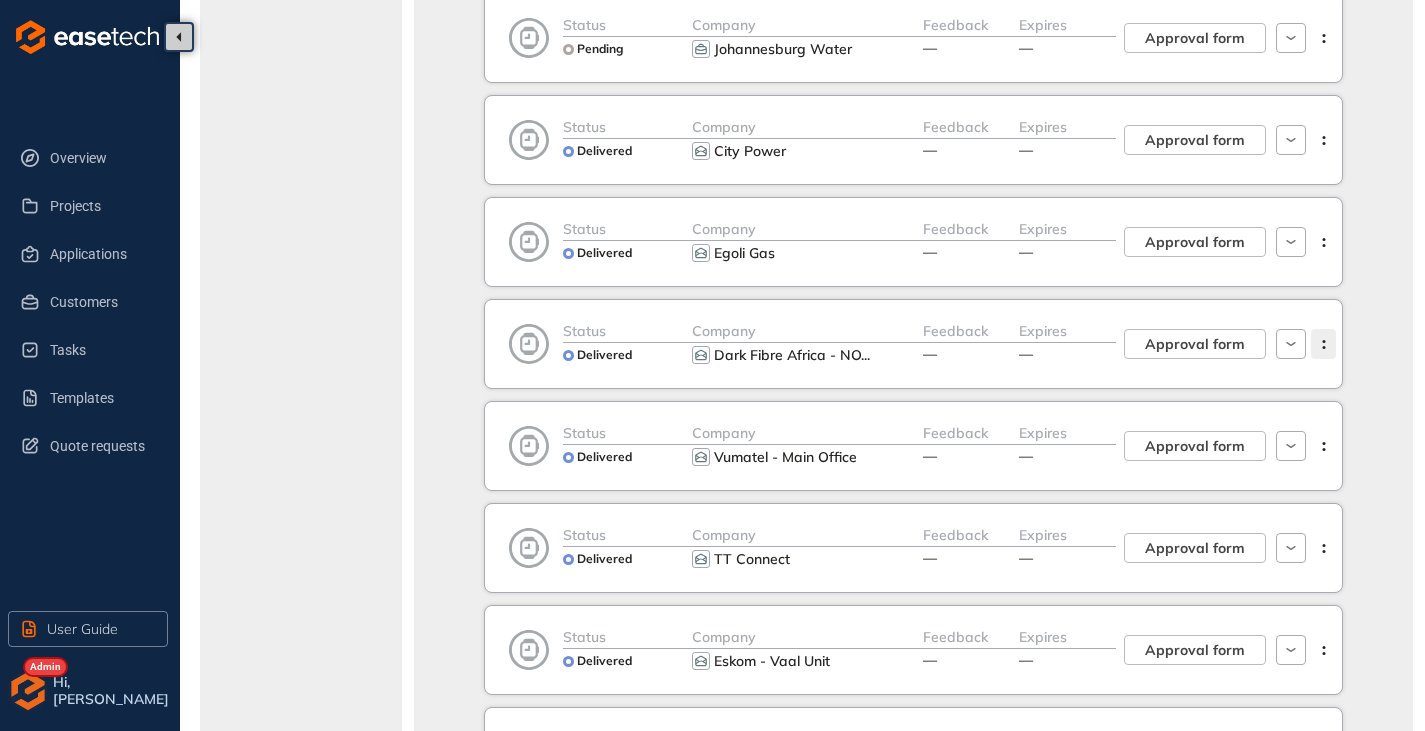 click at bounding box center (1323, 344) 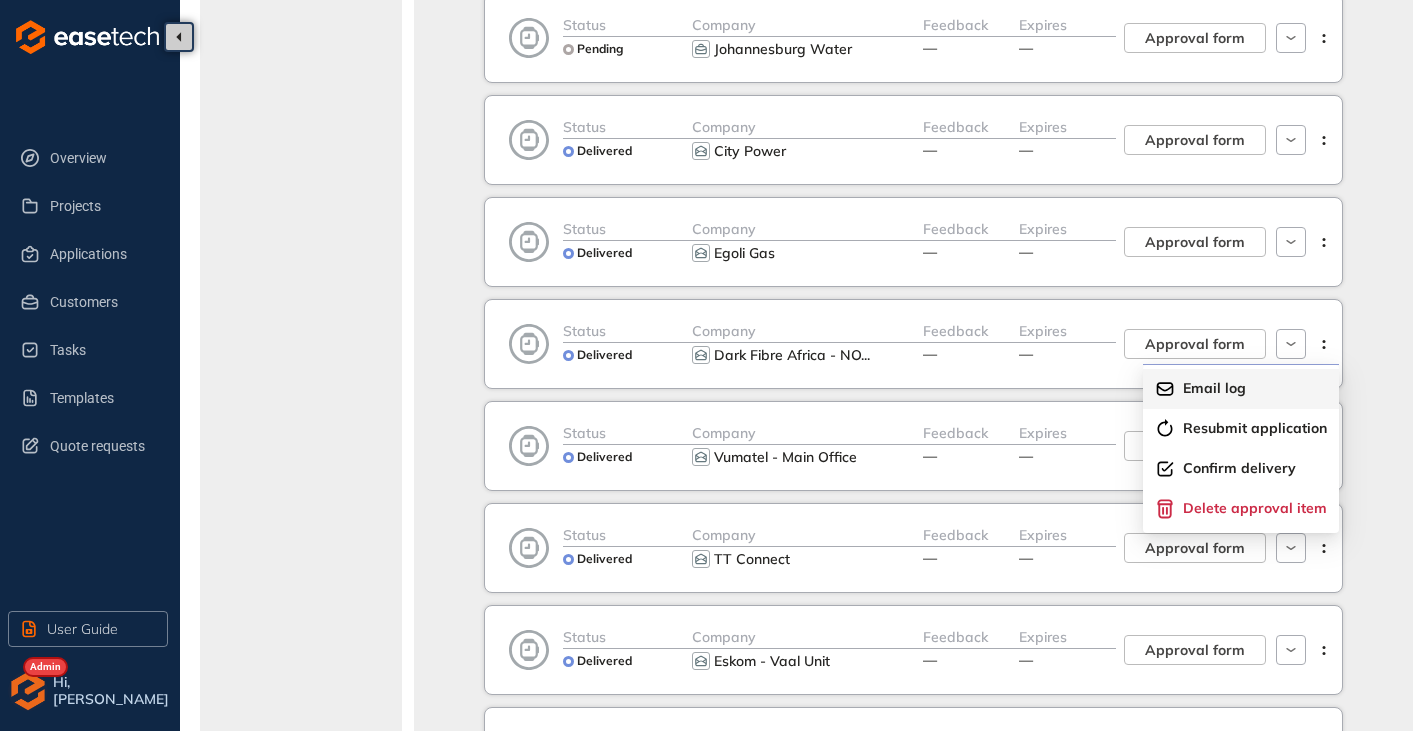 click on "Email log" at bounding box center [1241, 389] 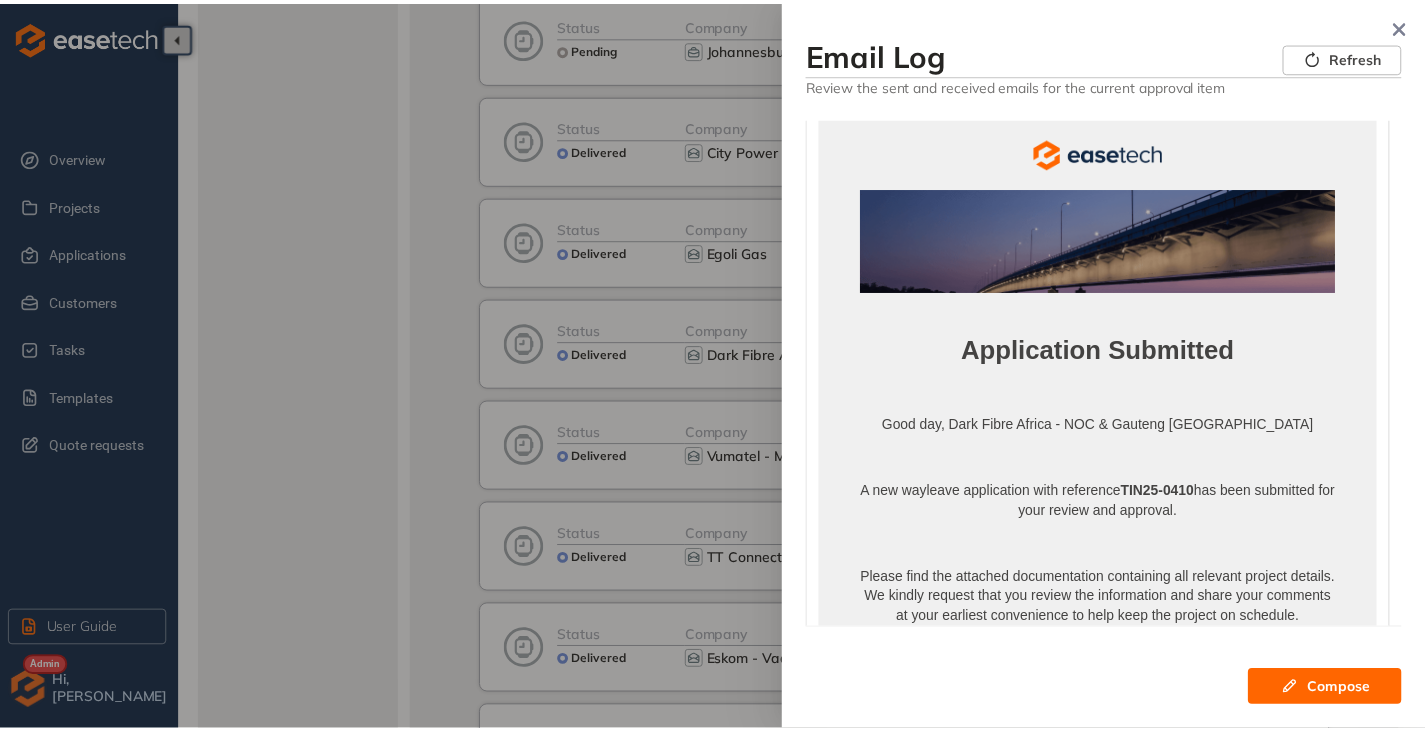 scroll, scrollTop: 0, scrollLeft: 0, axis: both 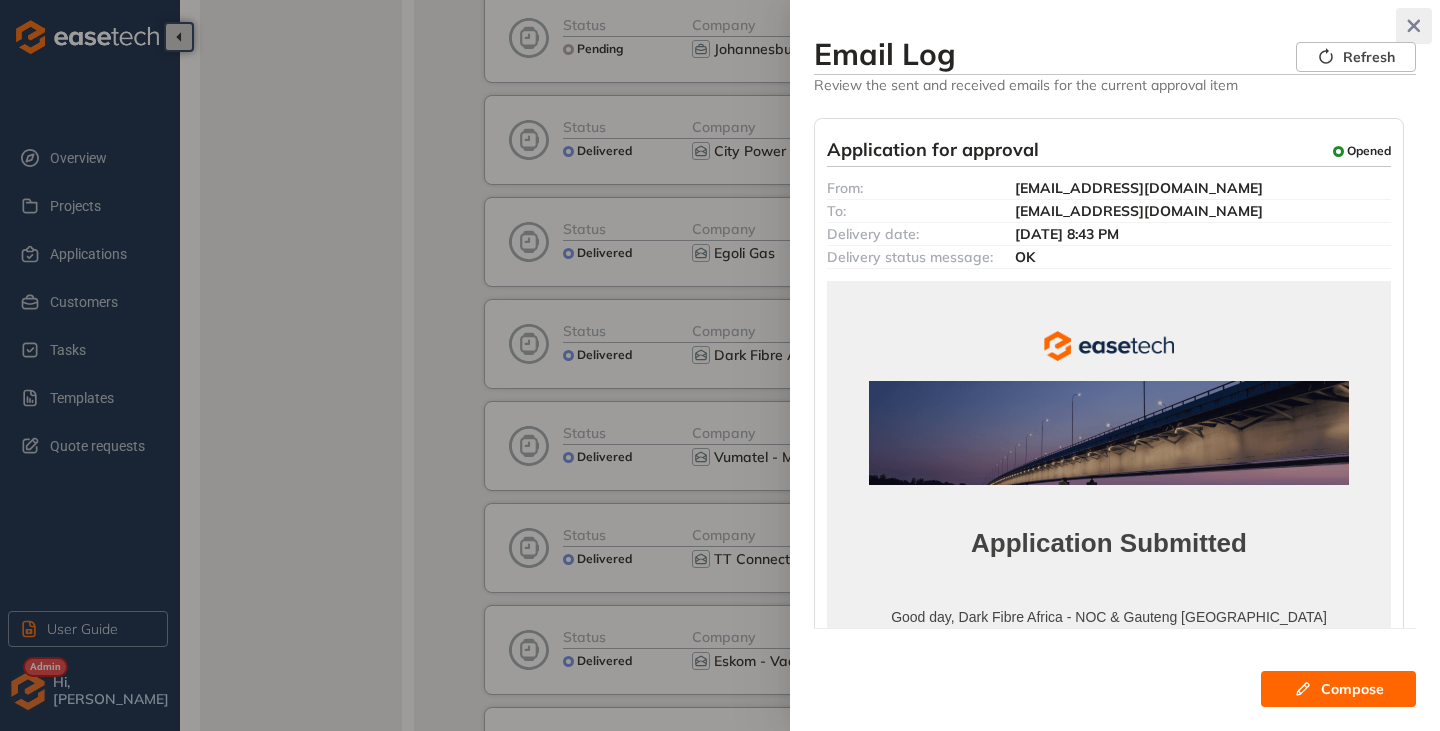 click at bounding box center (1414, 26) 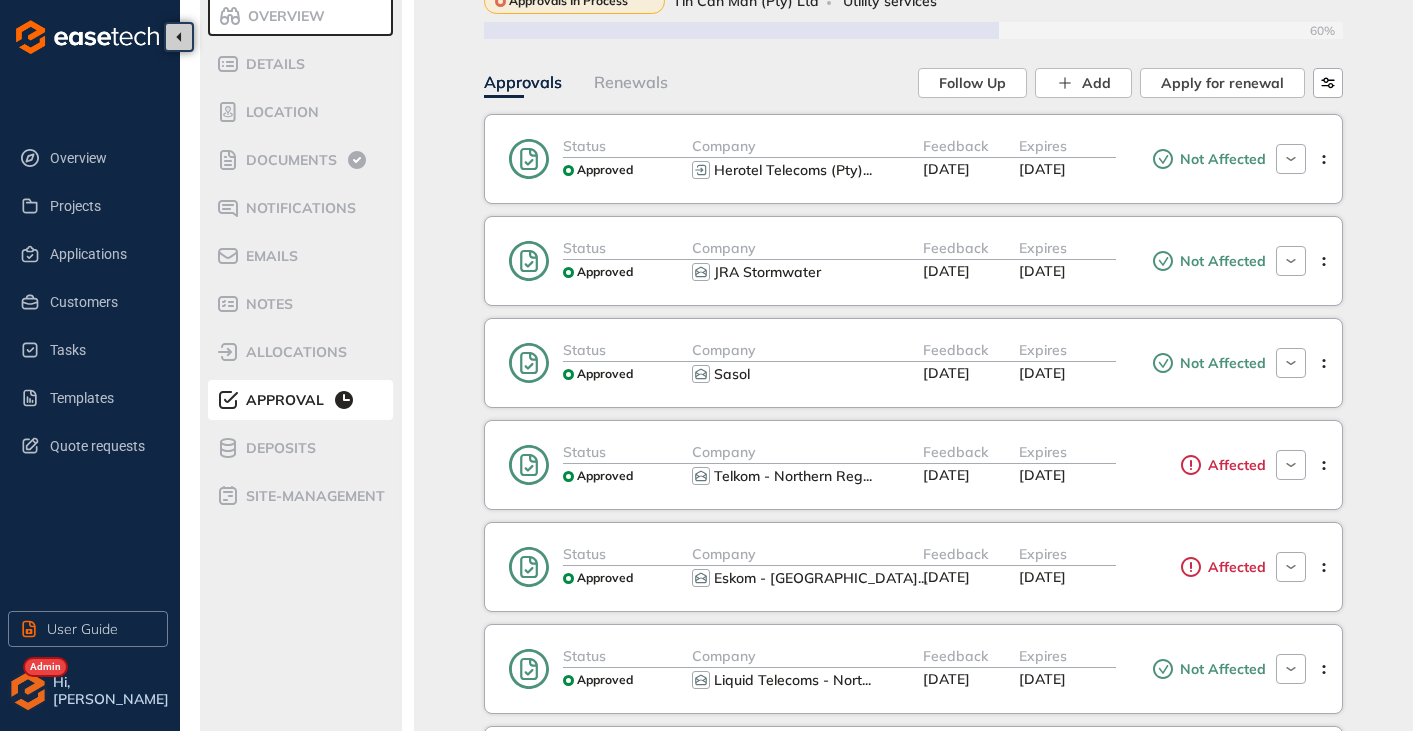 scroll, scrollTop: 179, scrollLeft: 0, axis: vertical 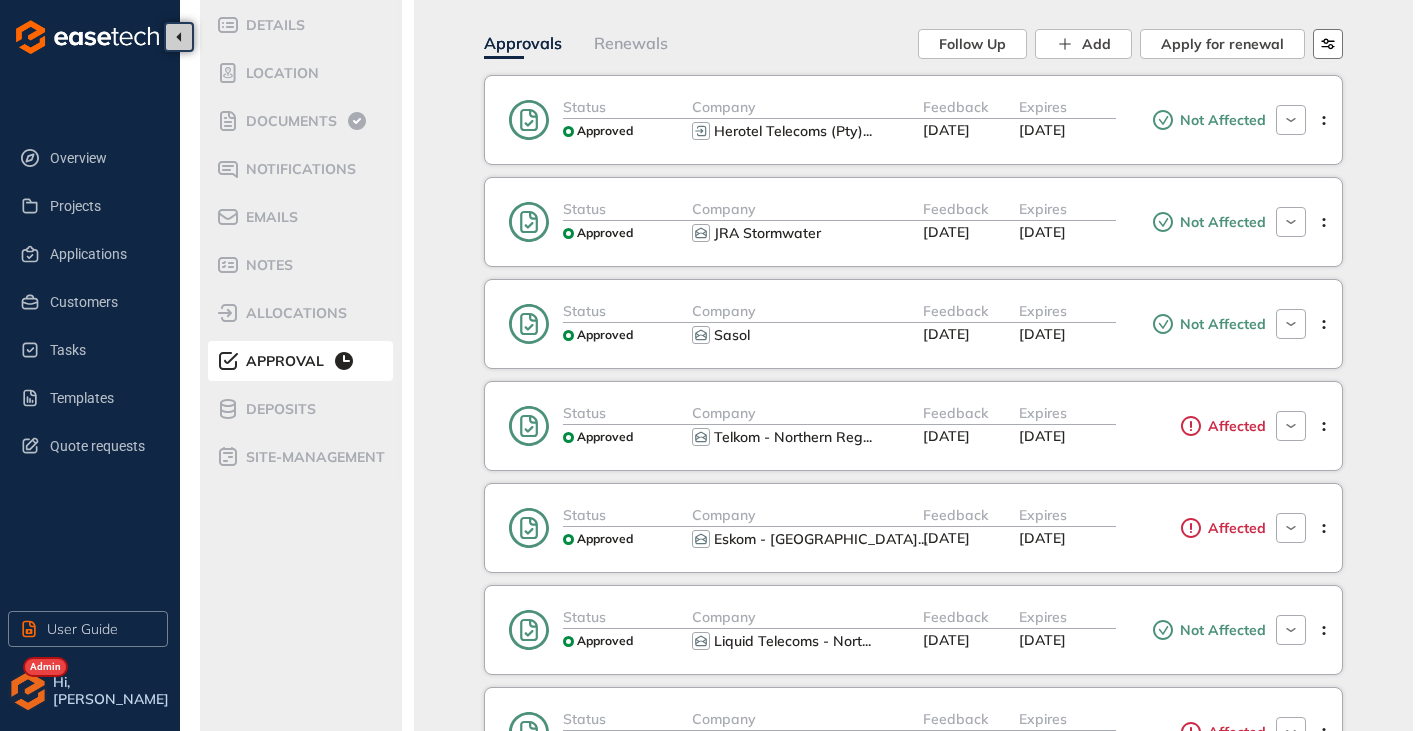 click 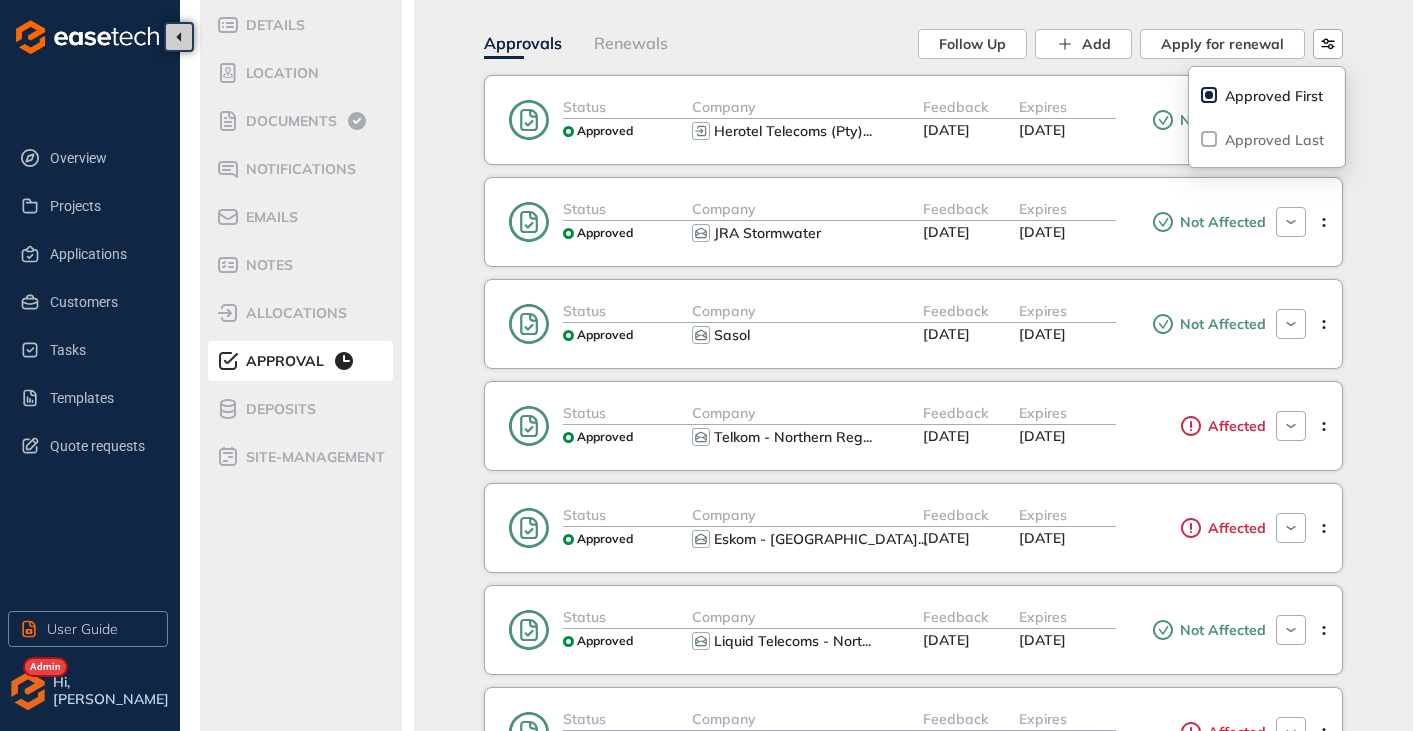 click on "TIN25-0410 Confirm review Submit for approval Wayleave procurement from all utility and third-party service owners with potentially affected infrastructure. Approvals In Process Tin Can Man (Pty) Ltd Utility services 60% Approvals Renewals Follow Up Add Apply for renewal Status Approved Company Herotel Telecoms (Pty) ... Feedback [DATE] Expires [DATE] Not Affected Status Approved Company JRA Stormwater Feedback [DATE] Expires [DATE] Not Affected Status Approved Company Sasol Feedback [DATE] Expires [DATE] Not Affected Status Approved Company Telkom - Northern Reg ... Feedback [DATE] Expires [DATE] Affected Status Approved Company [GEOGRAPHIC_DATA] - [GEOGRAPHIC_DATA] ... Feedback [DATE] Expires [DATE] Affected Status Approved Company Liquid Telecoms - Nort ... Feedback [DATE] Expires [DATE] Not Affected Status Approved Company Metro Trading Feedback [DATE] Expires [DATE] Affected Status Approved Company Transnet Pipelines - Gas Feedback [DATE] Expires" at bounding box center [913, 1074] 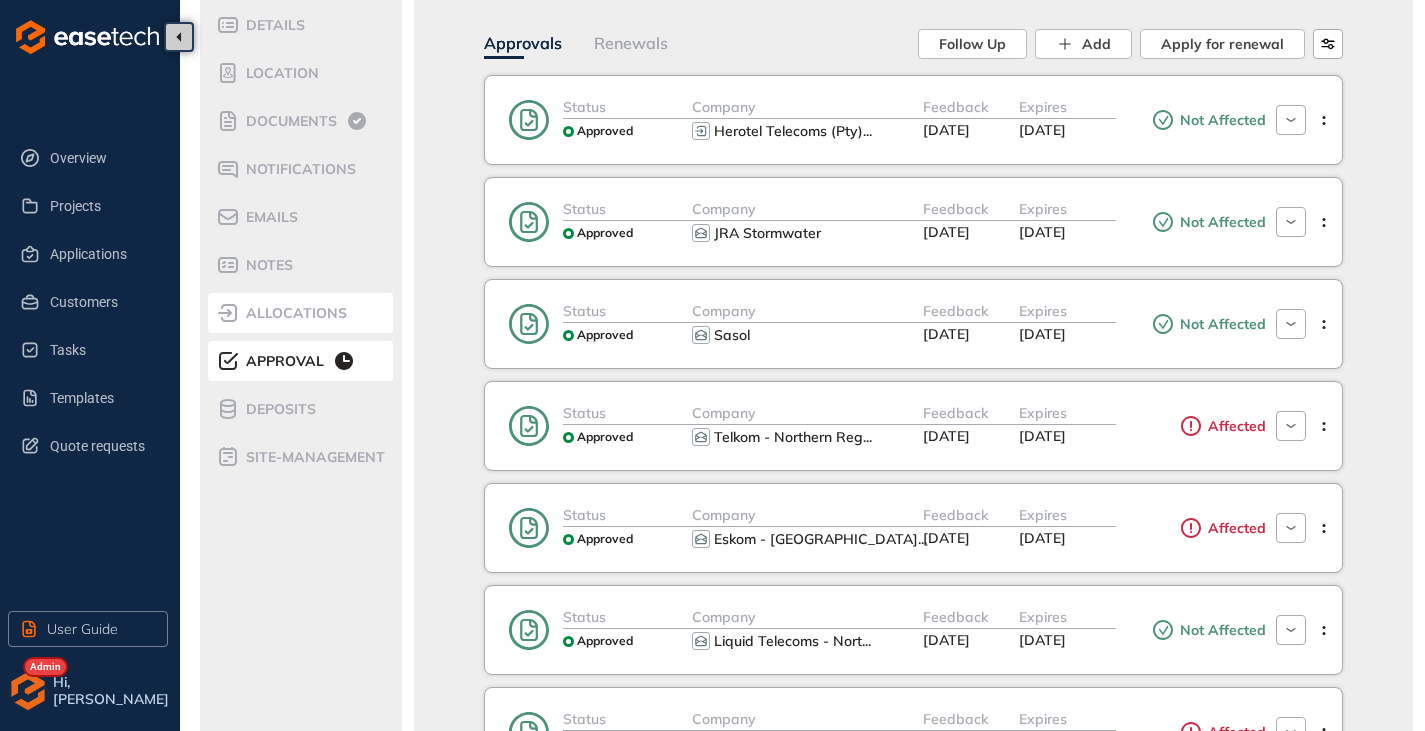 scroll, scrollTop: 79, scrollLeft: 0, axis: vertical 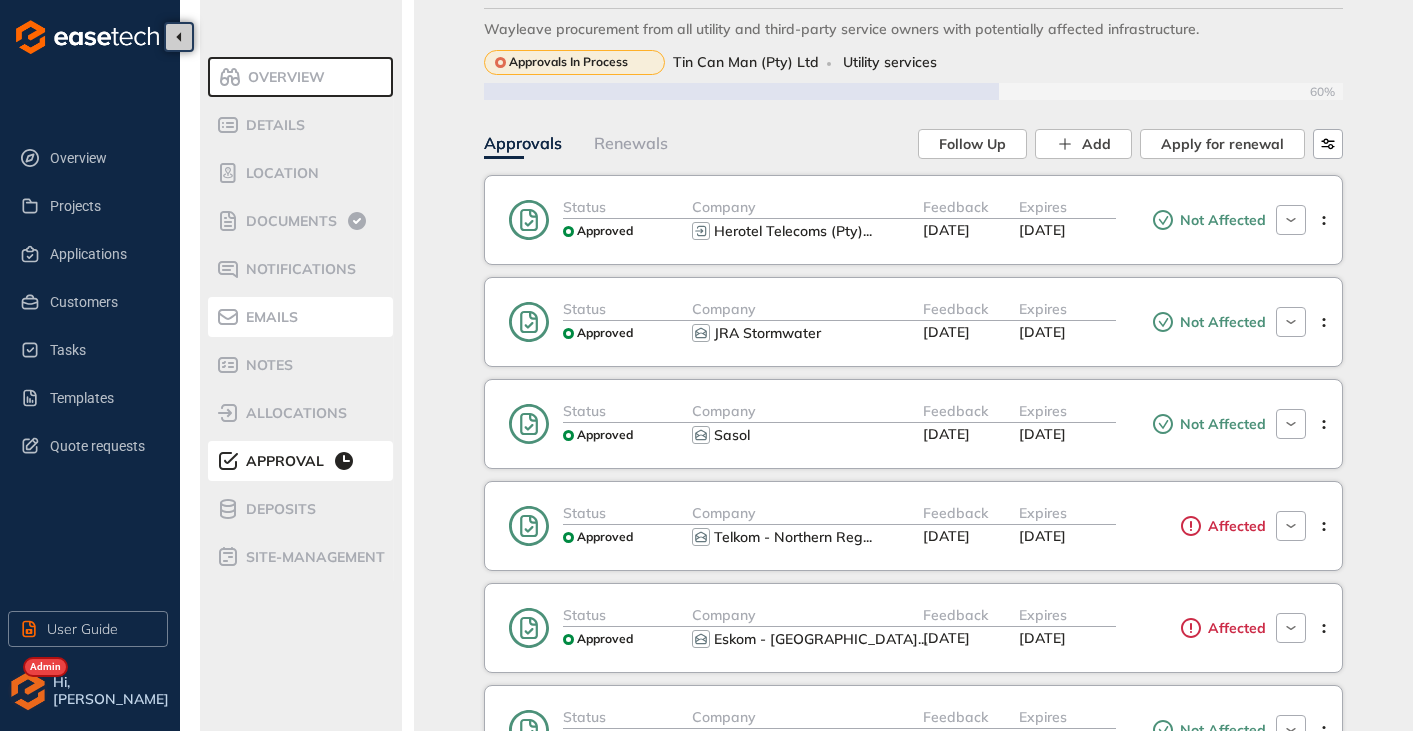 click on "Emails" at bounding box center [269, 317] 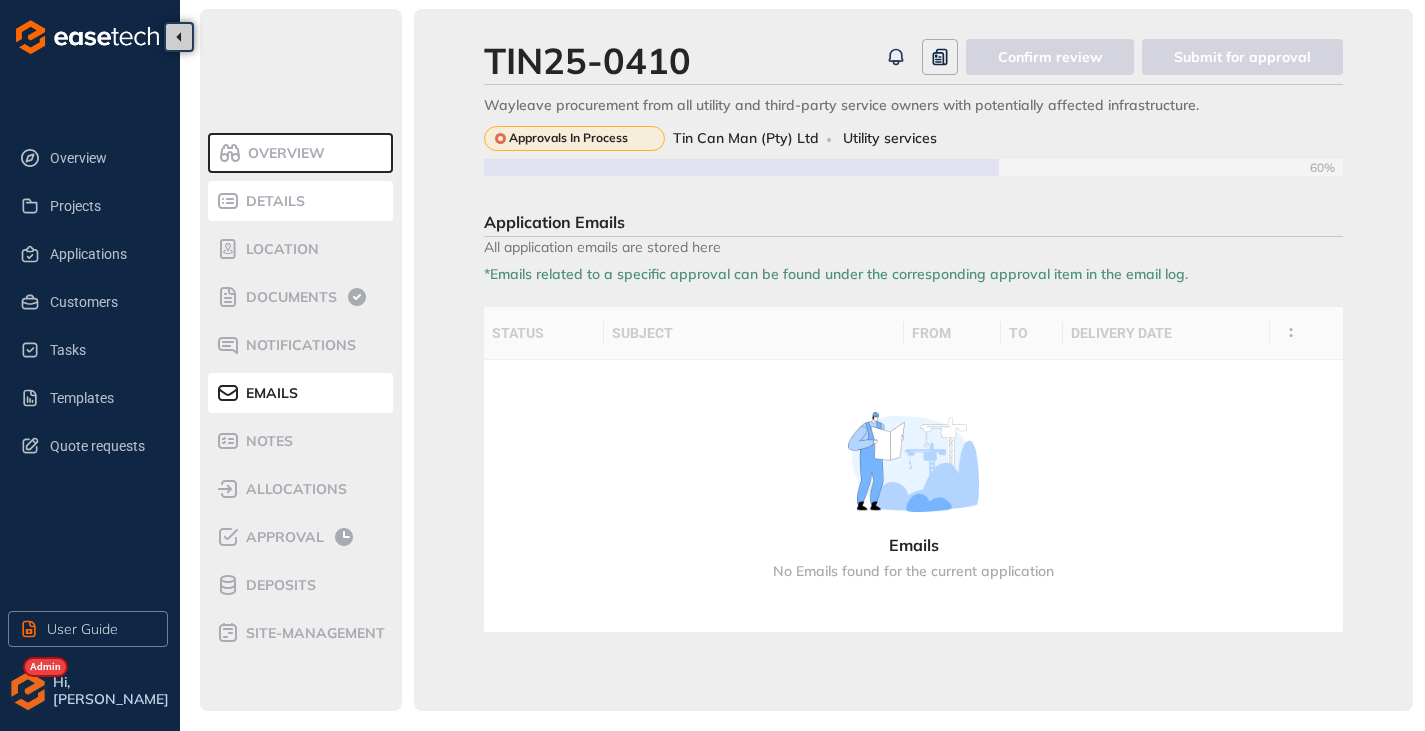 click on "Details" at bounding box center (272, 201) 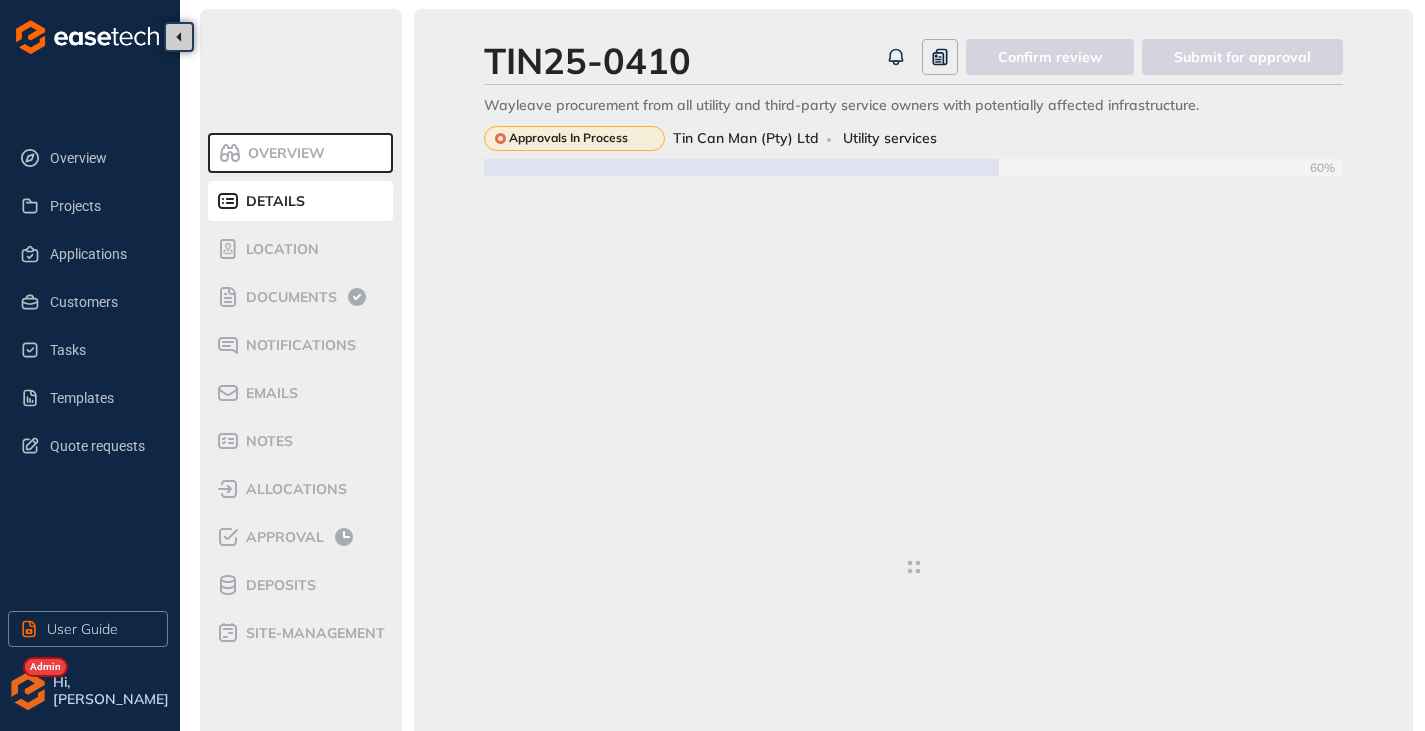 type on "**********" 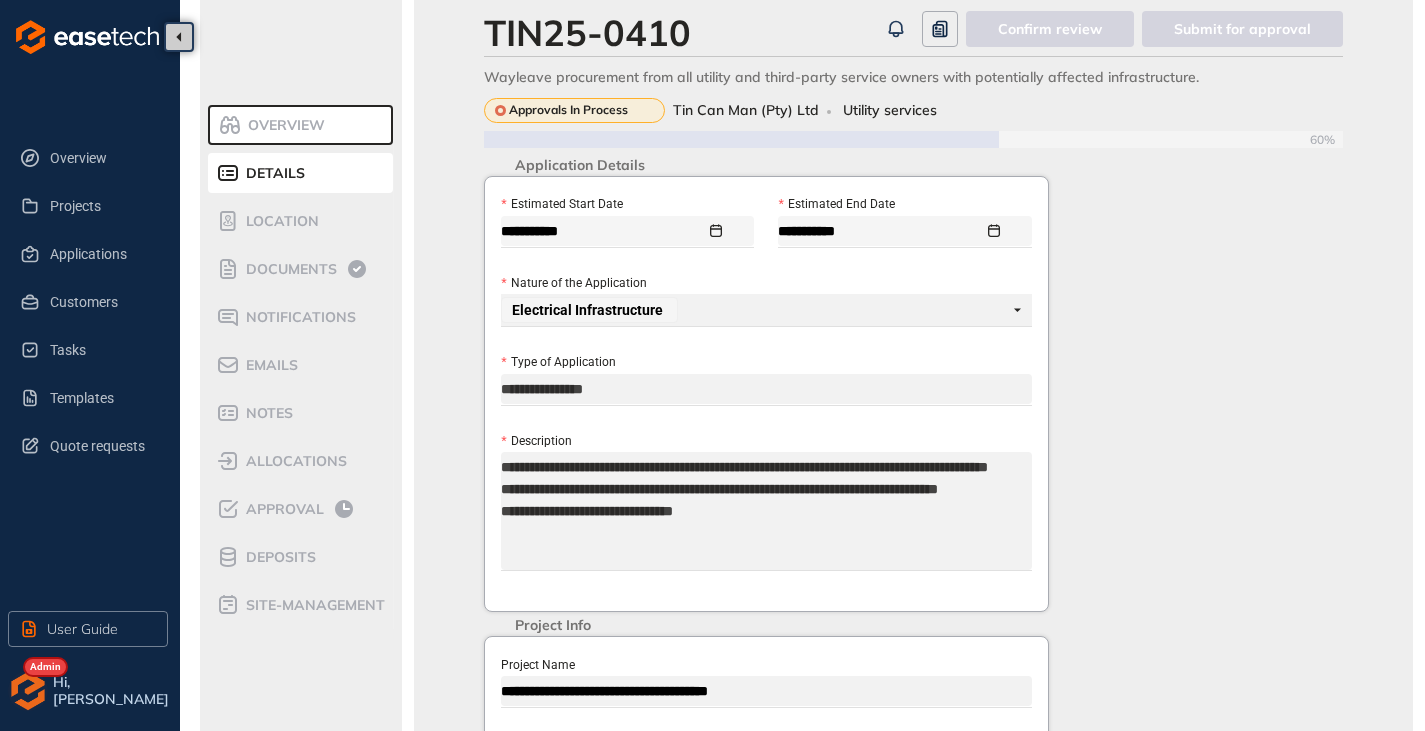 scroll, scrollTop: 29, scrollLeft: 0, axis: vertical 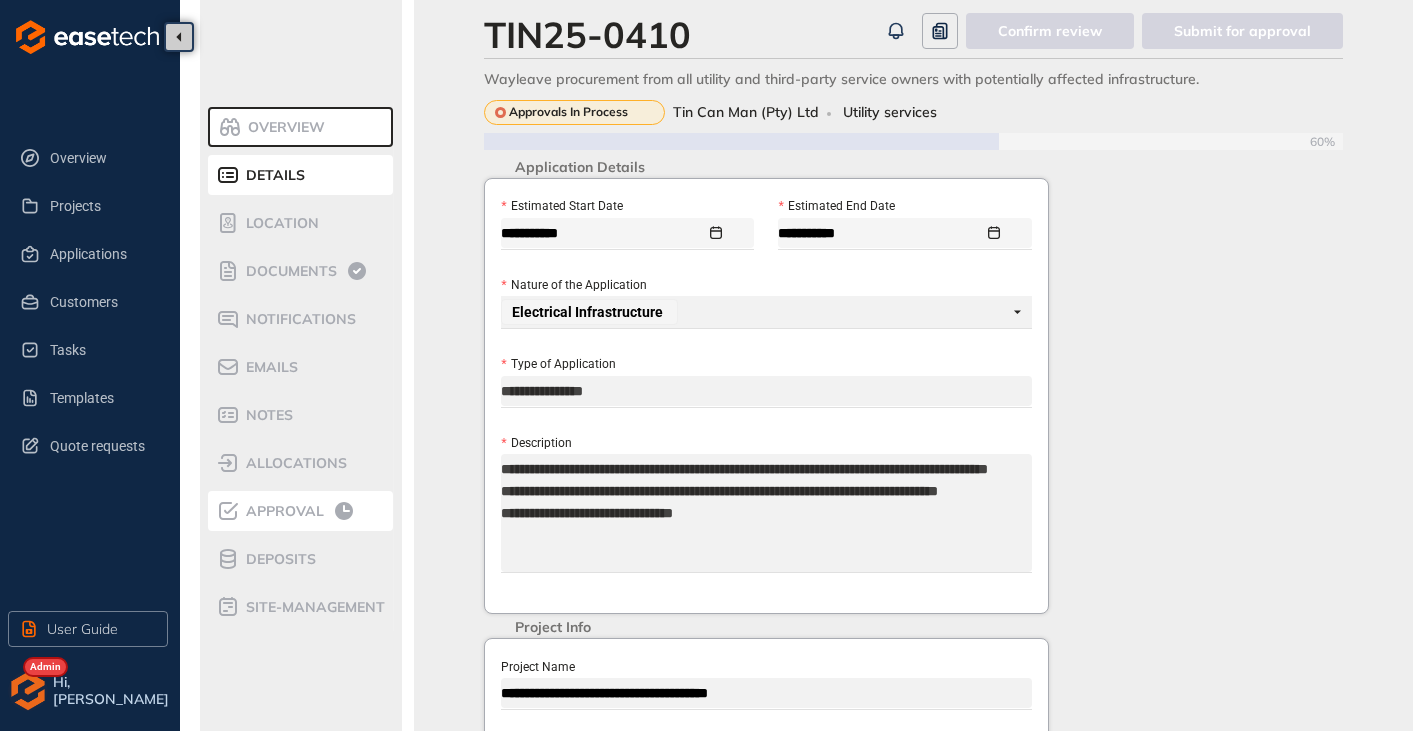 click on "Approval" at bounding box center (282, 511) 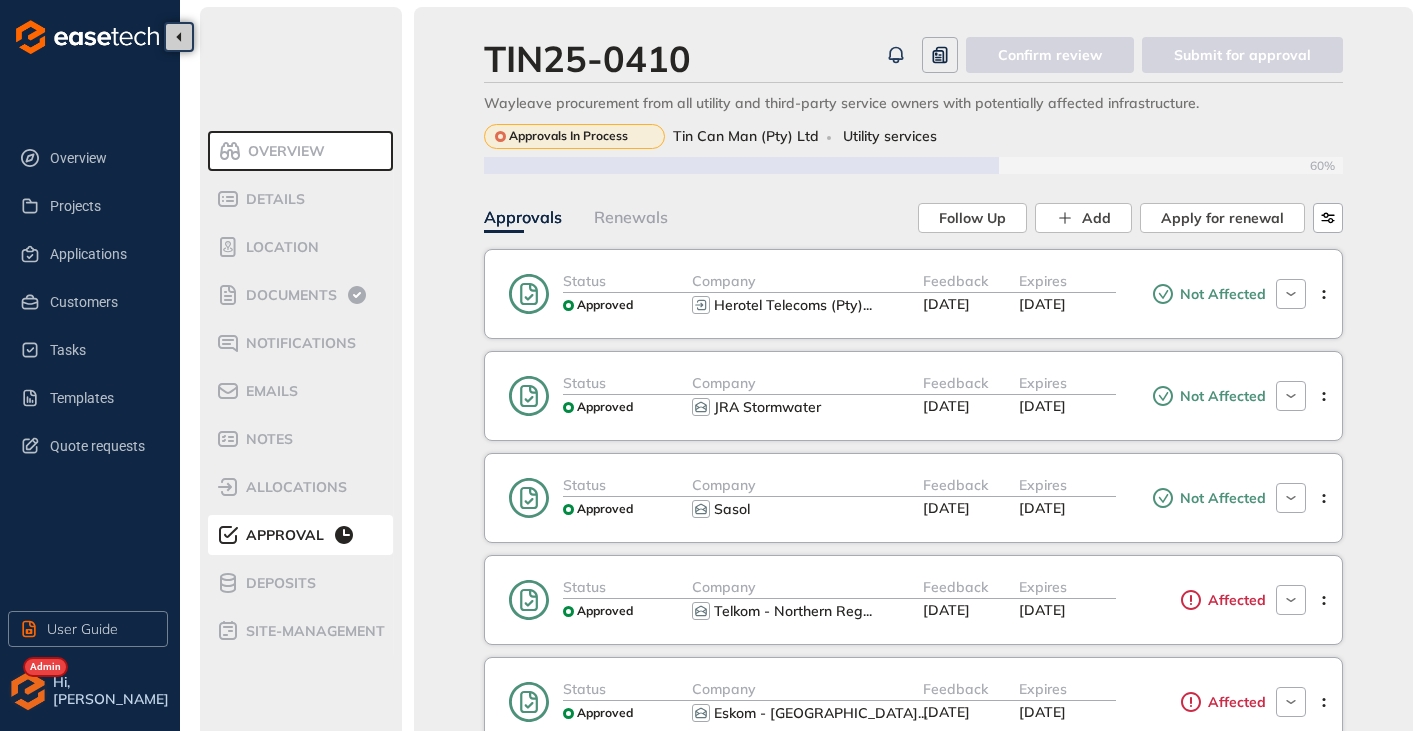 scroll, scrollTop: 29, scrollLeft: 0, axis: vertical 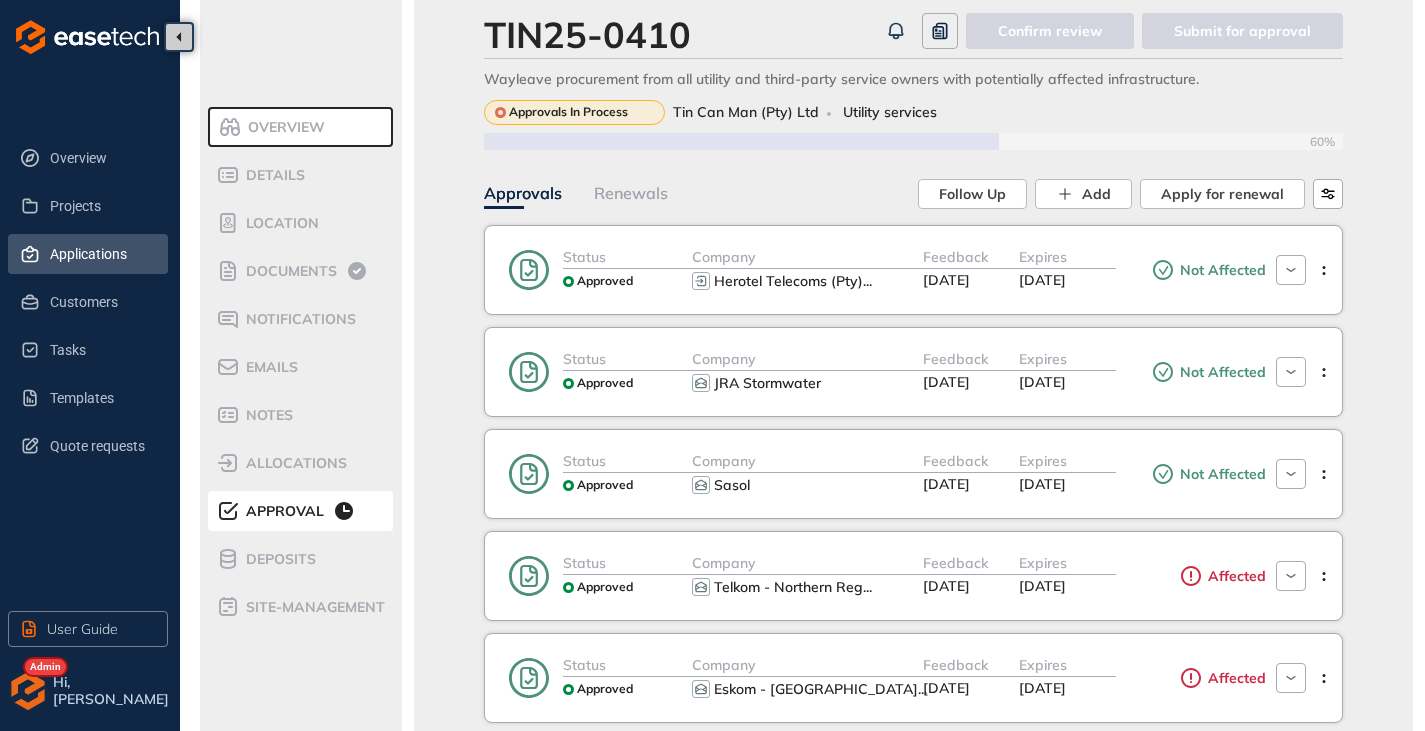click on "Applications" at bounding box center (101, 254) 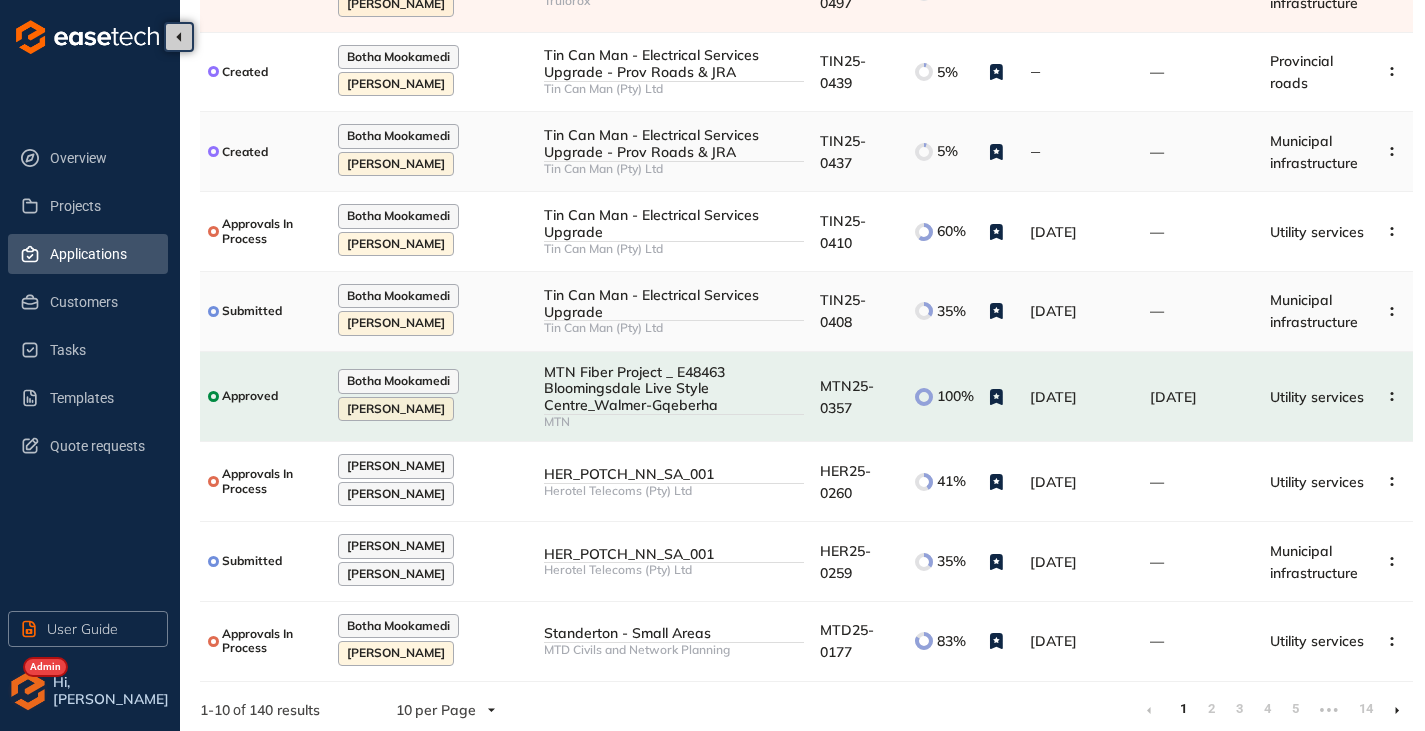 scroll, scrollTop: 338, scrollLeft: 0, axis: vertical 